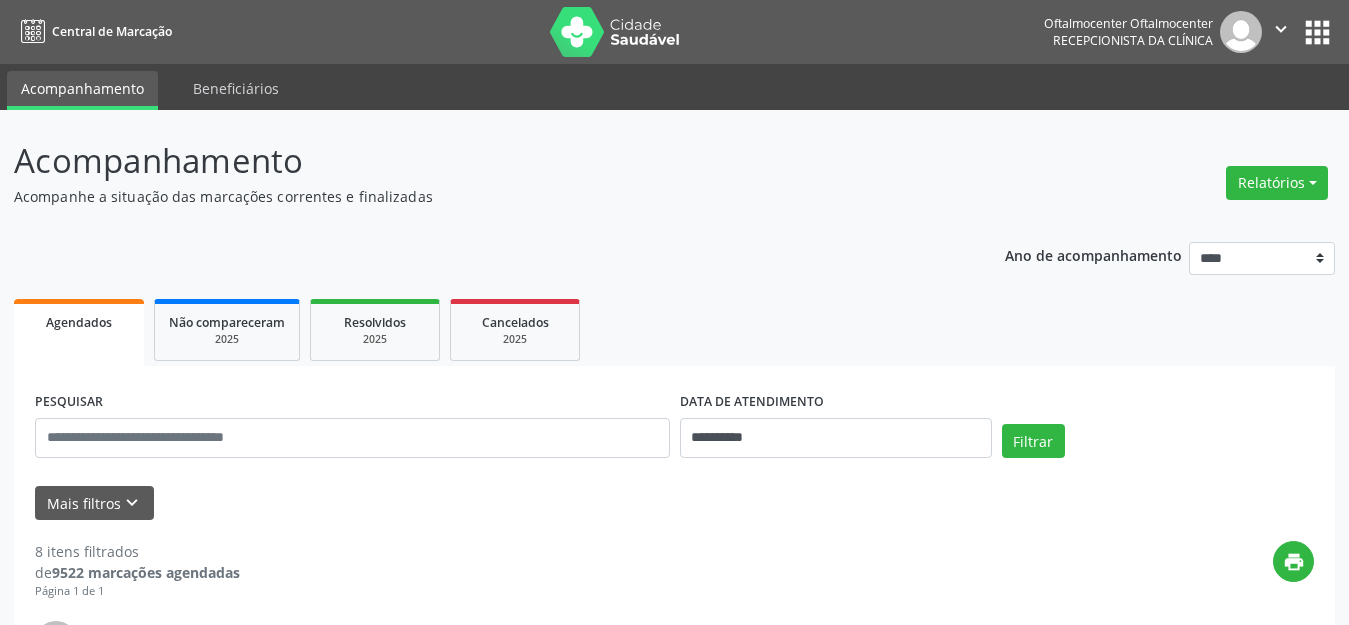 scroll, scrollTop: 0, scrollLeft: 0, axis: both 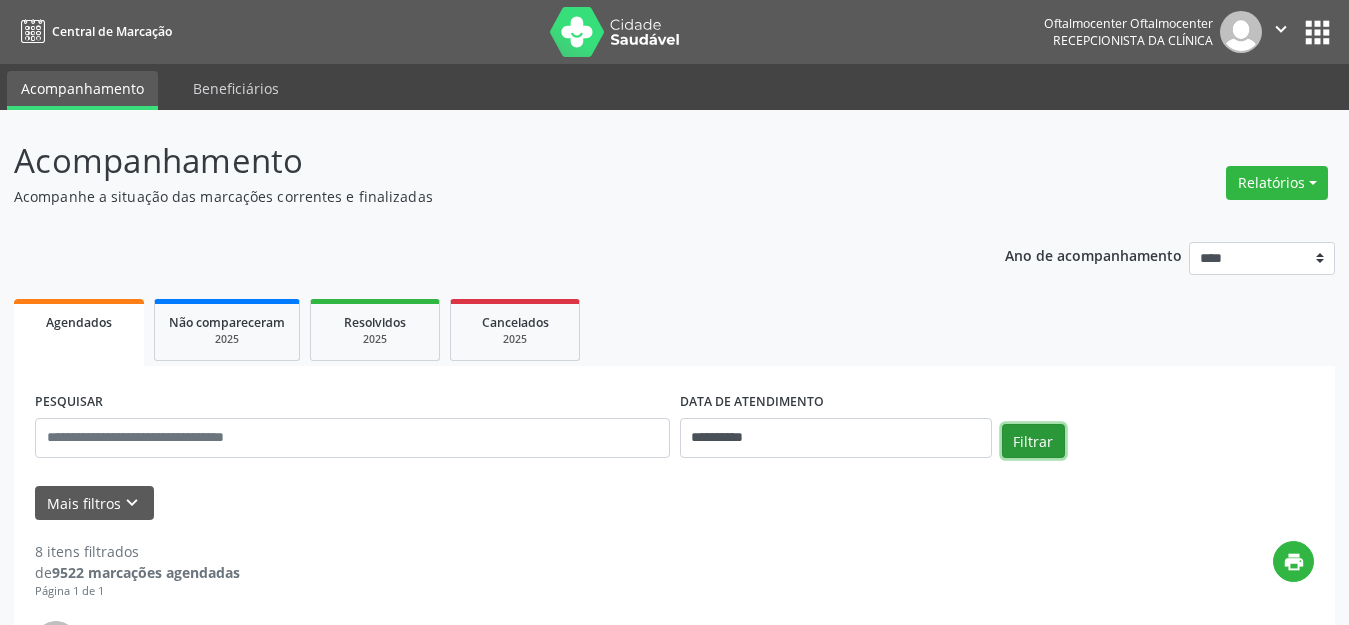 click on "Filtrar" at bounding box center [1033, 441] 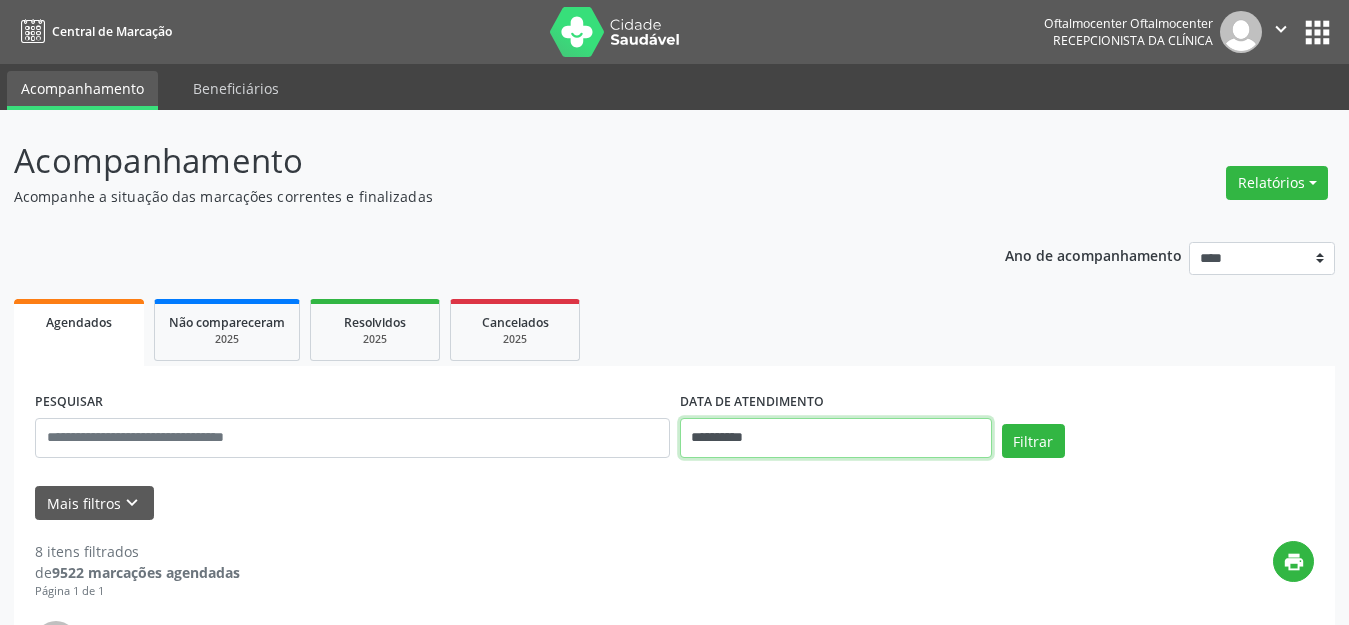 click on "**********" at bounding box center [836, 438] 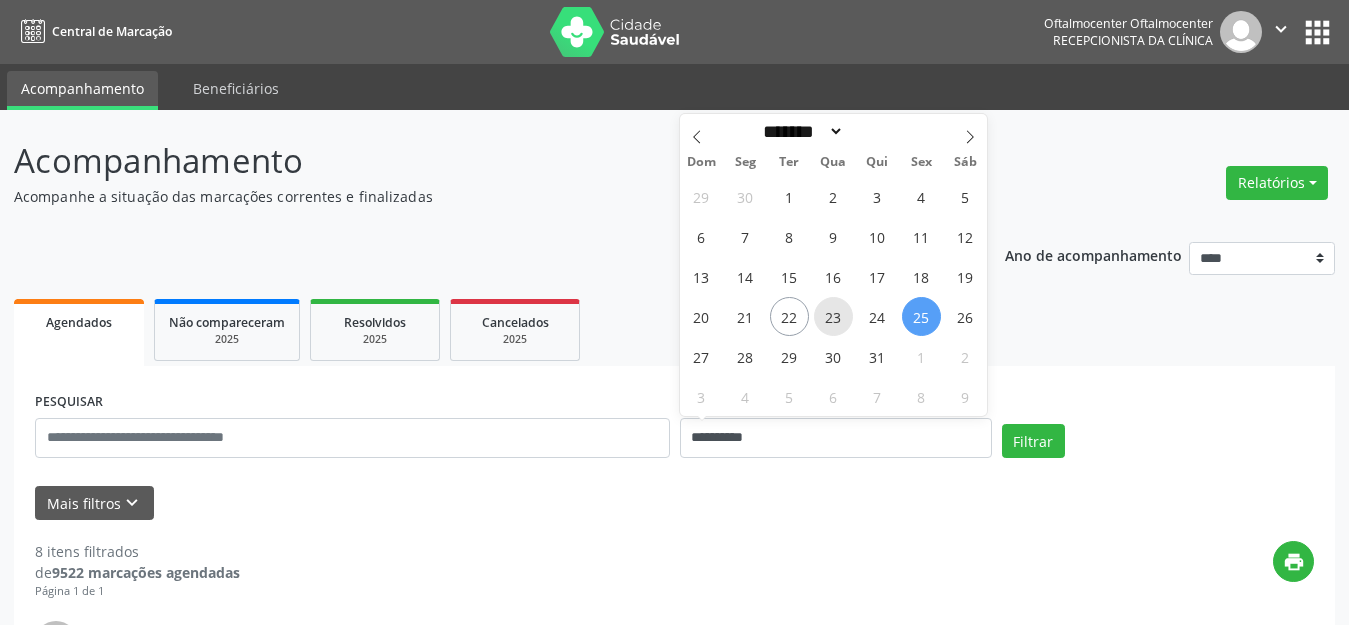 click on "23" at bounding box center (833, 316) 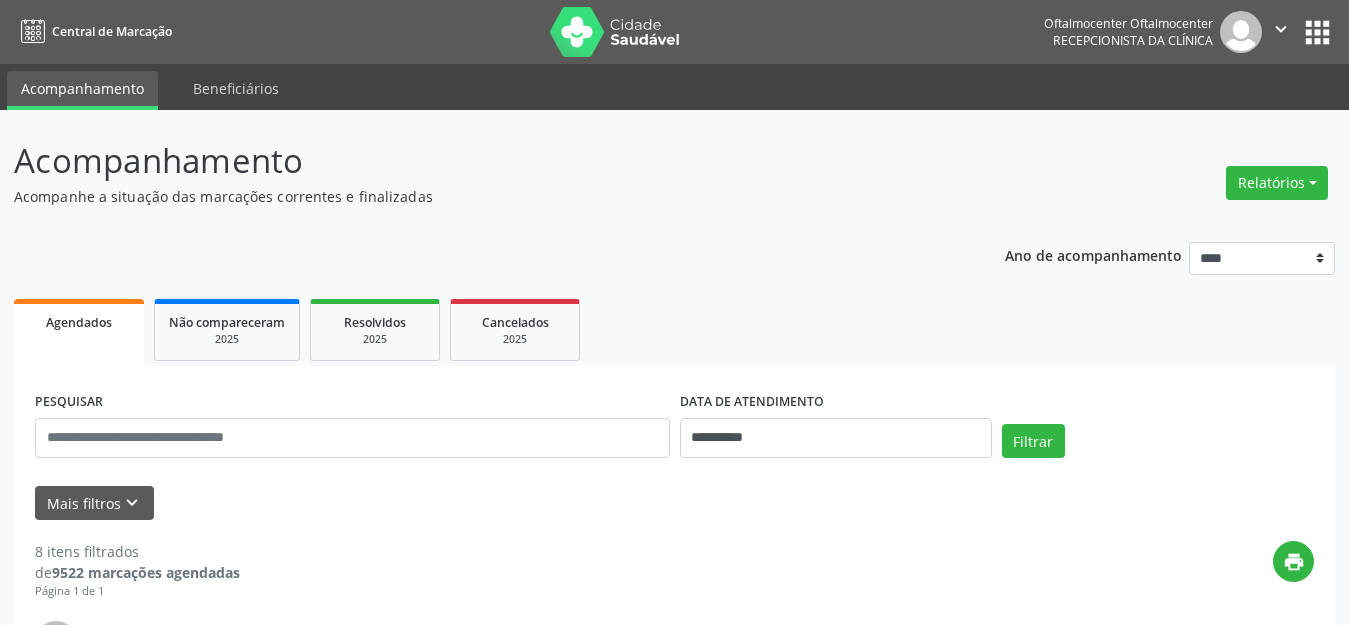 click on "Filtrar" at bounding box center [1158, 448] 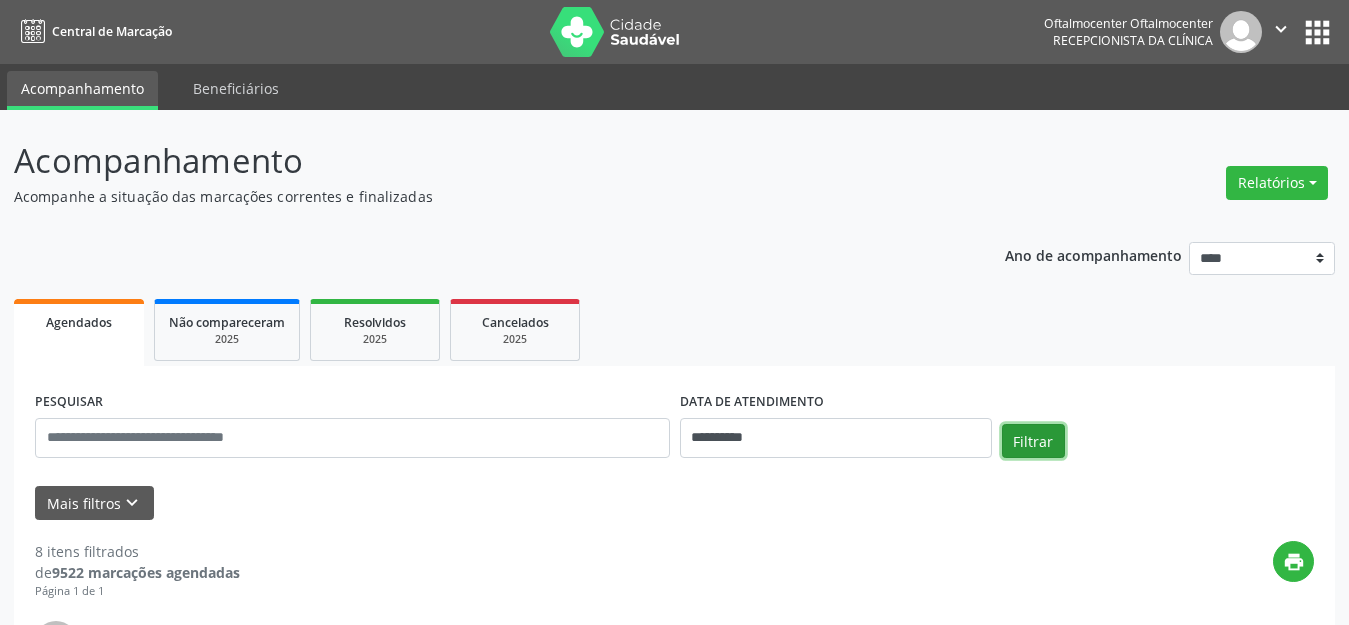 click on "Filtrar" at bounding box center [1033, 441] 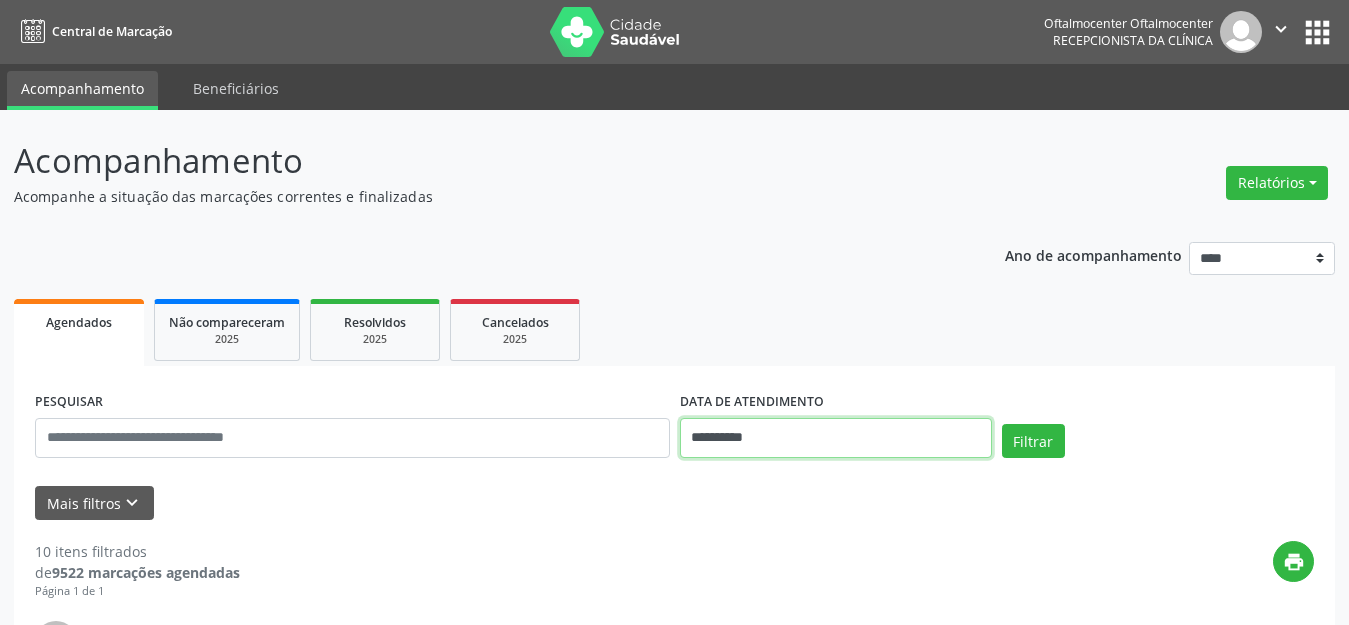 click on "**********" at bounding box center (836, 438) 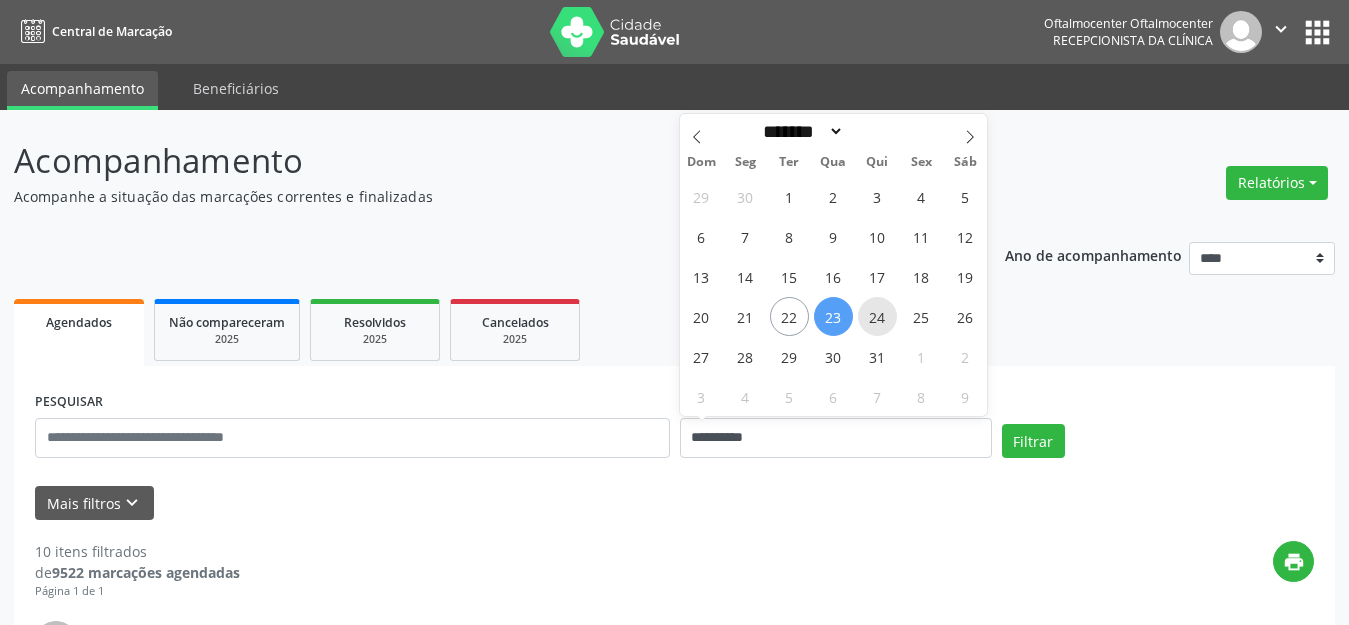 click on "24" at bounding box center [877, 316] 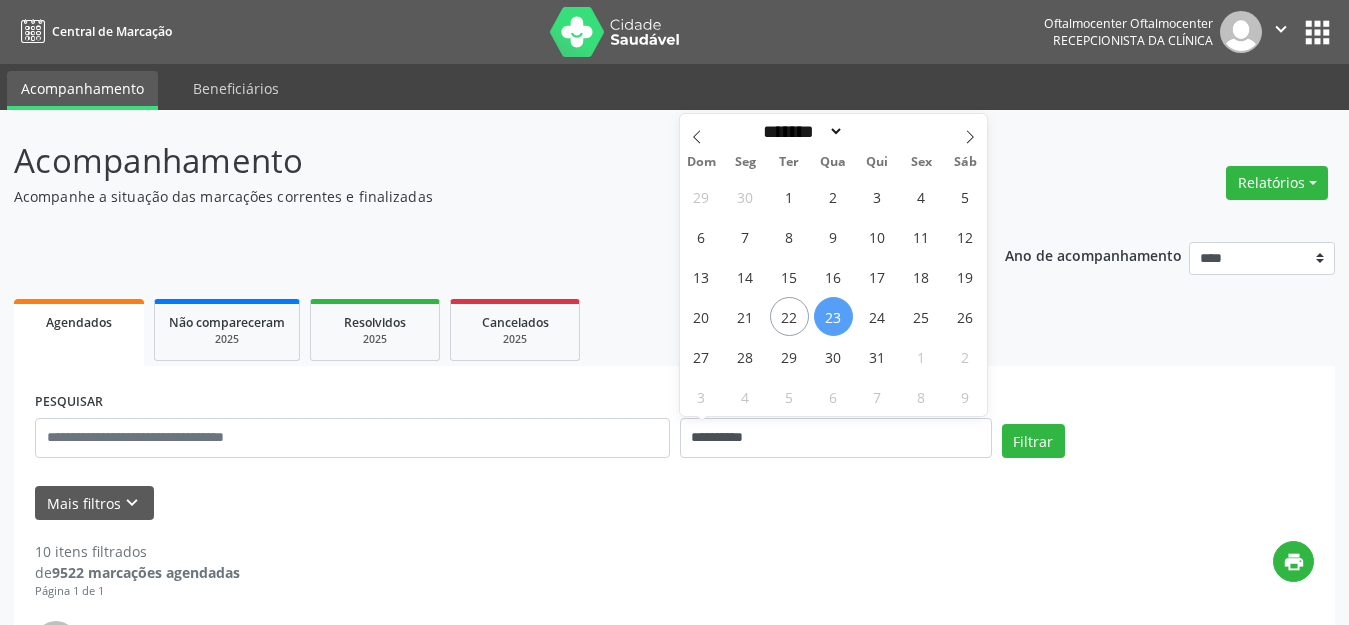 type on "**********" 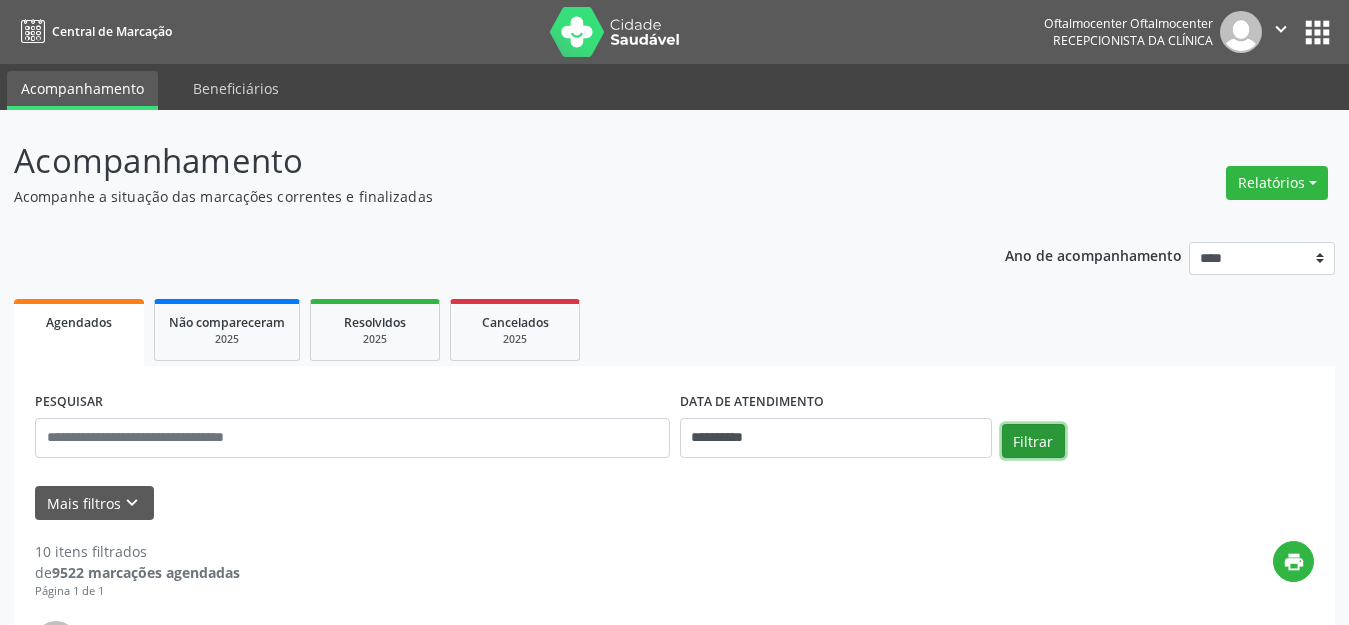 click on "Filtrar" at bounding box center [1033, 441] 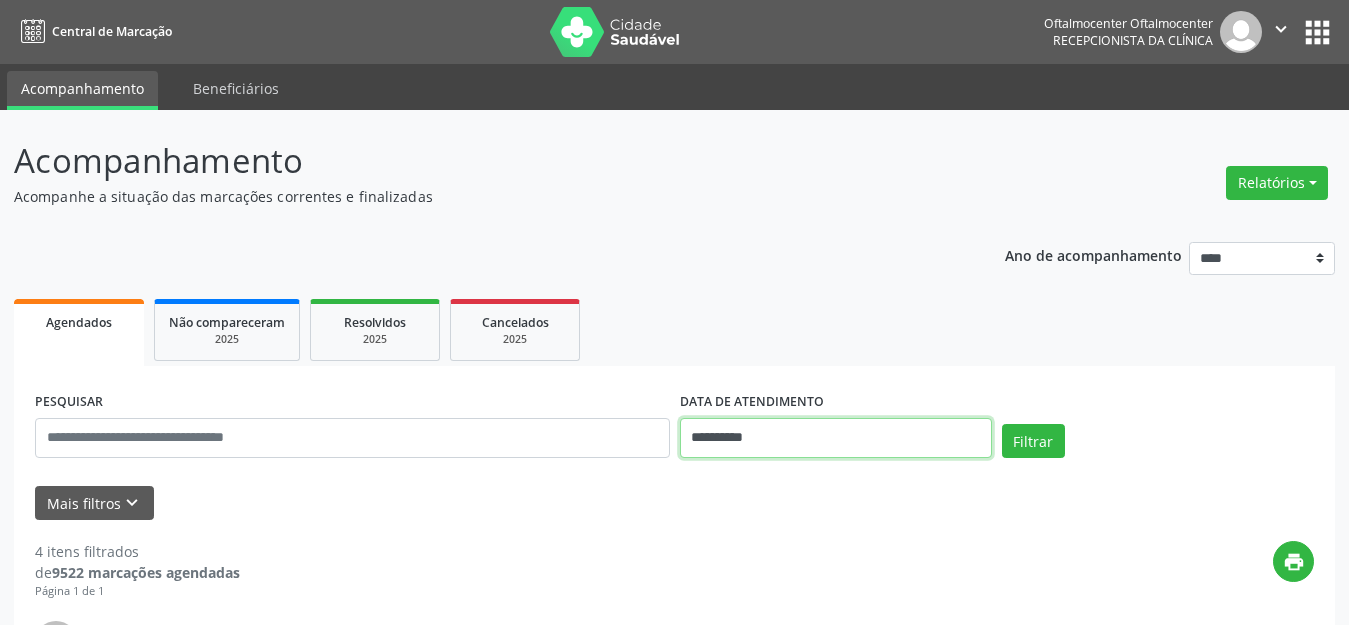 click on "**********" at bounding box center (836, 438) 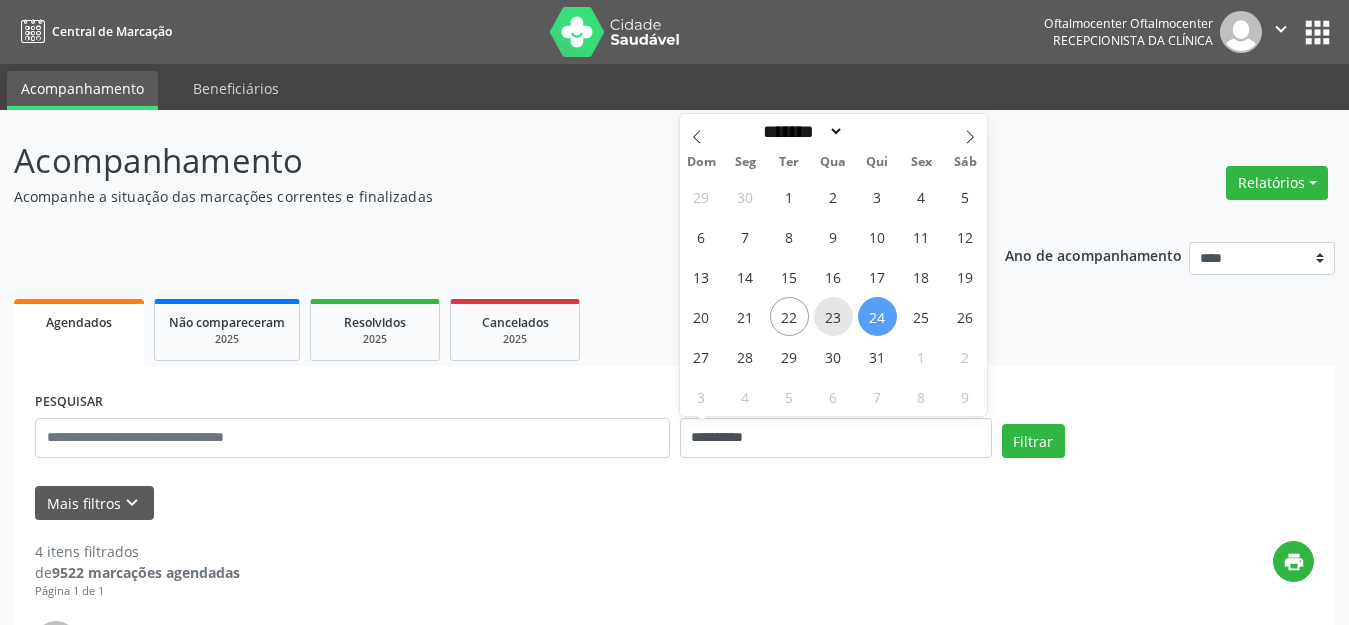 click on "23" at bounding box center (833, 316) 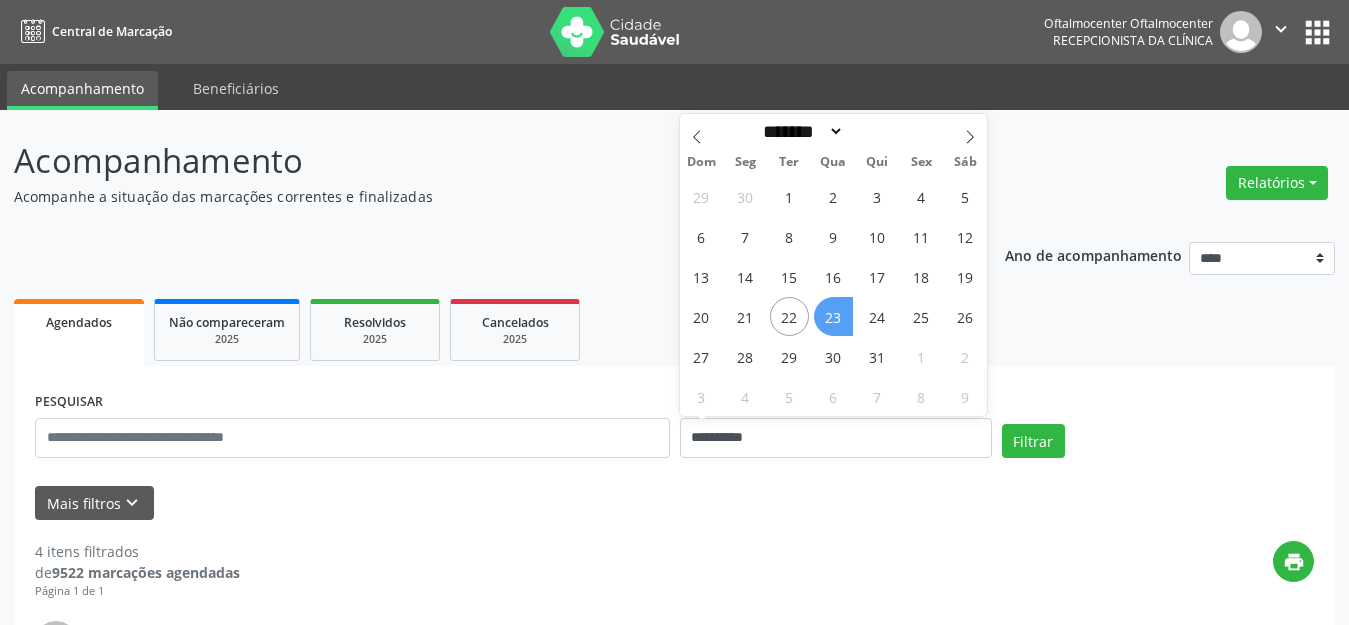 click on "23" at bounding box center [833, 316] 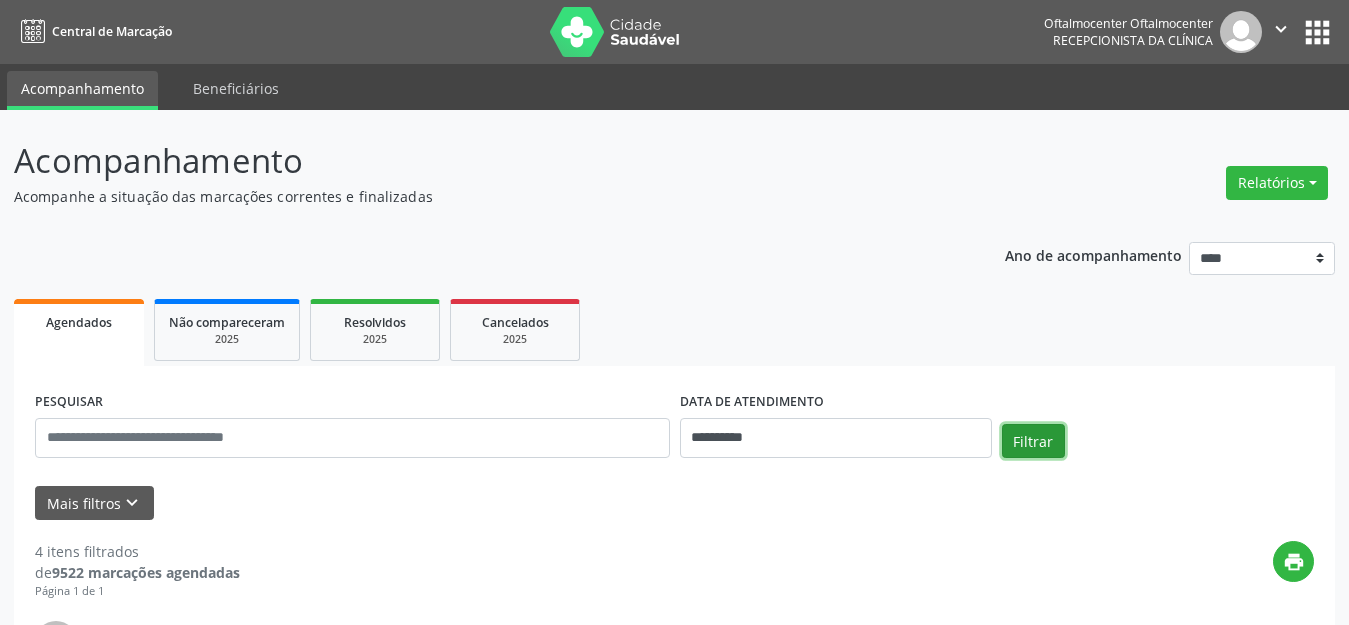click on "Filtrar" at bounding box center [1033, 441] 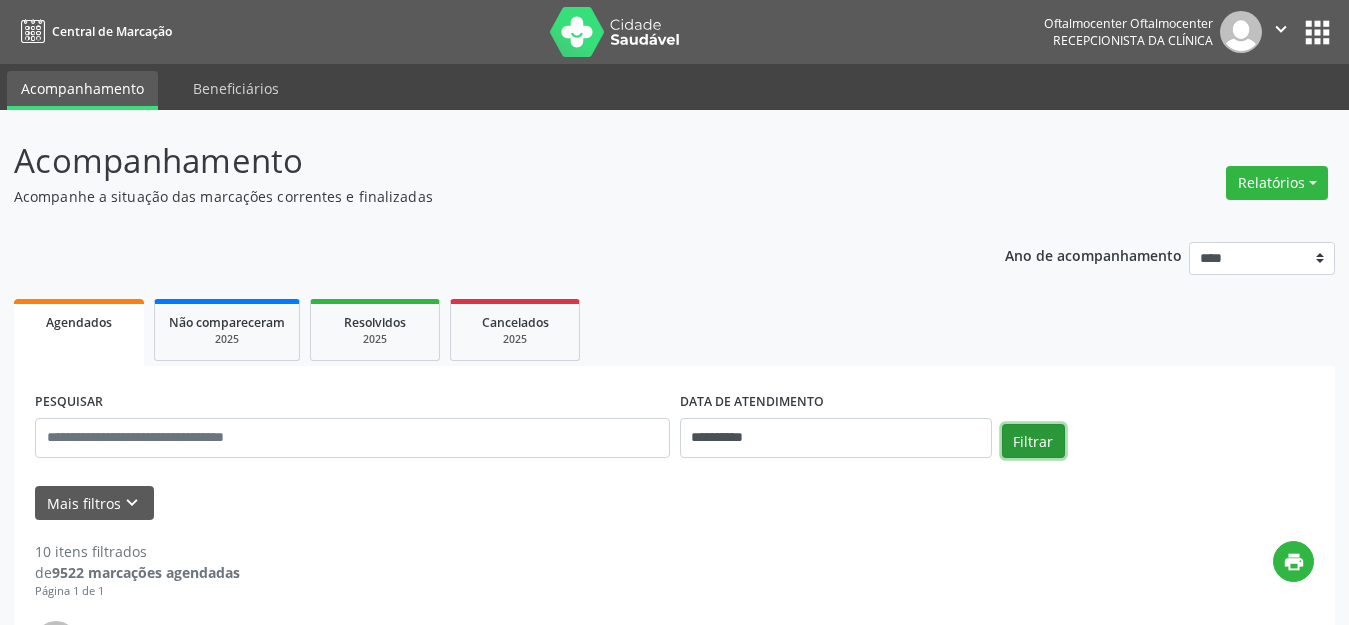 click on "Filtrar" at bounding box center (1033, 441) 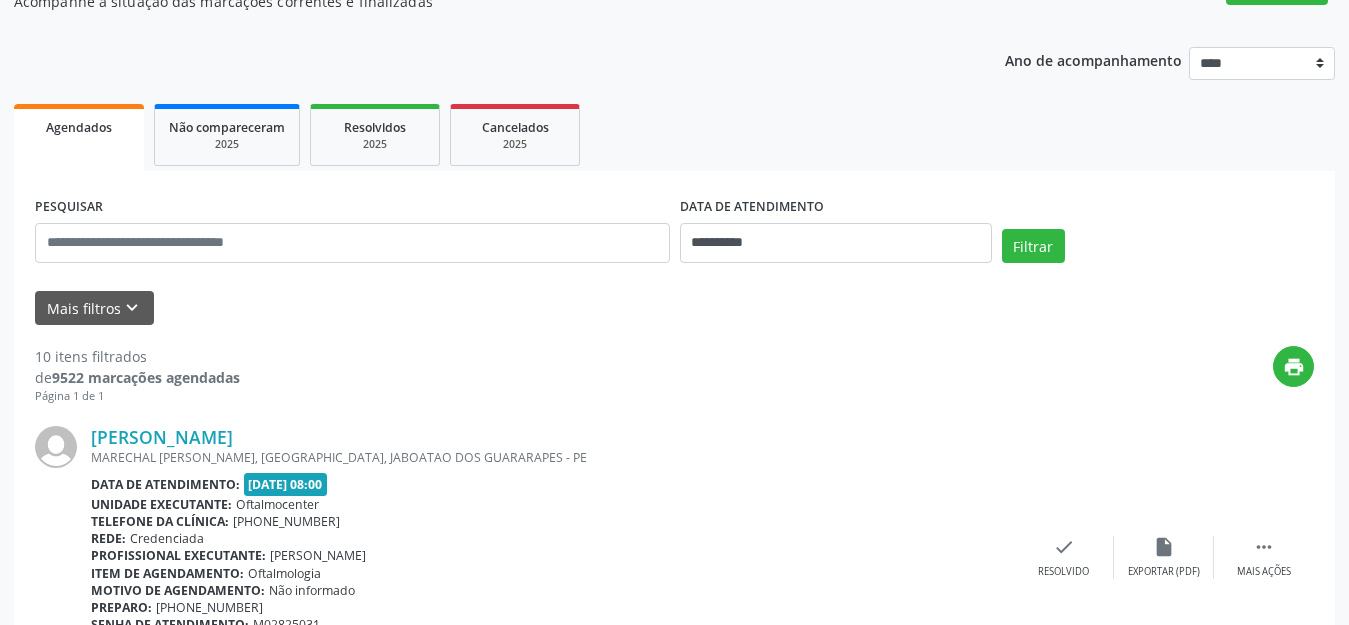 scroll, scrollTop: 200, scrollLeft: 0, axis: vertical 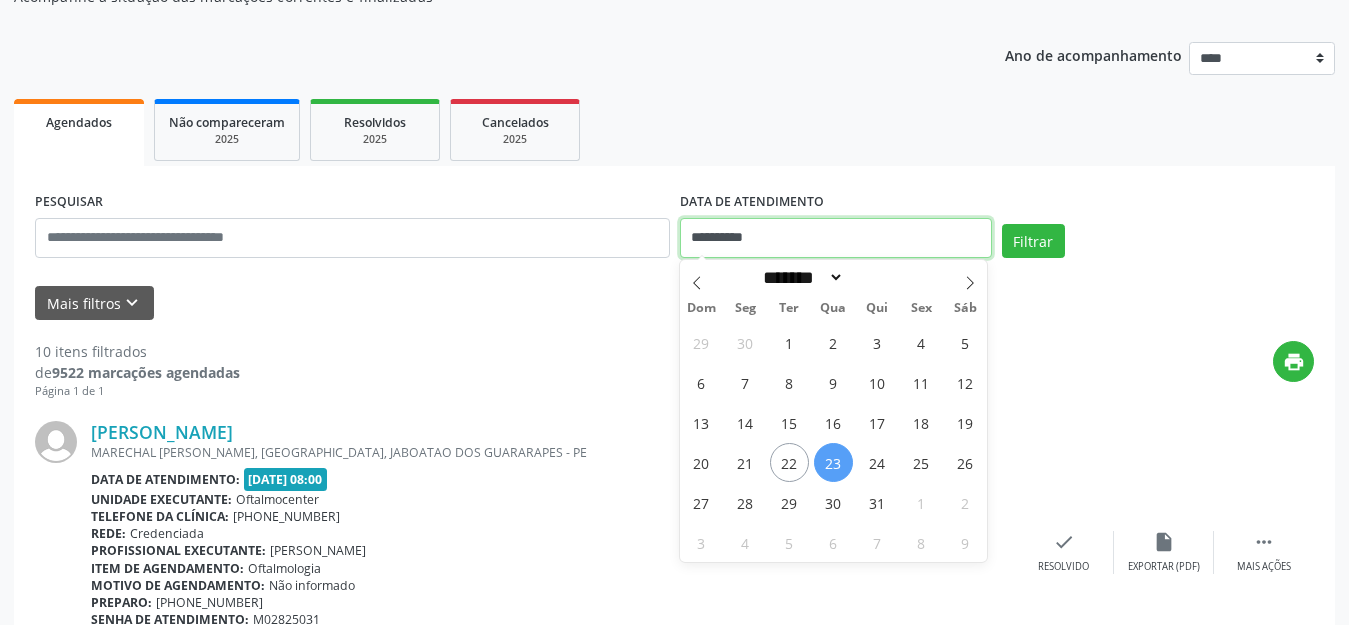 click on "**********" at bounding box center [836, 238] 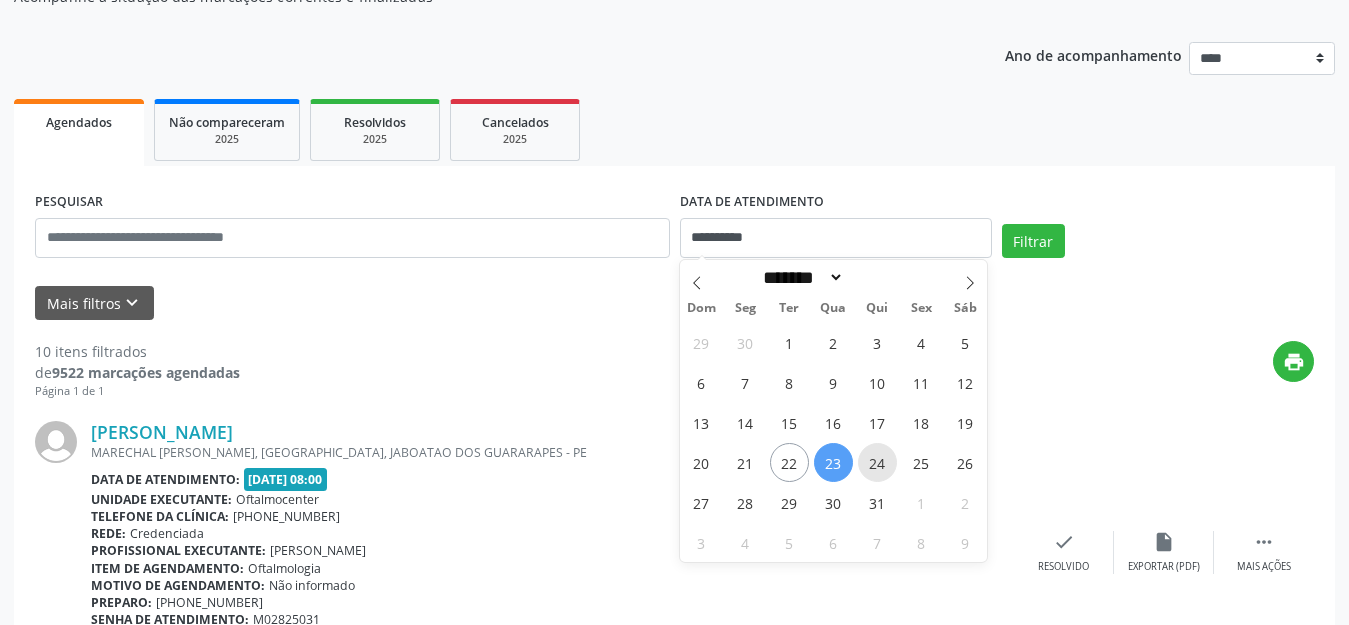 click on "24" at bounding box center (877, 462) 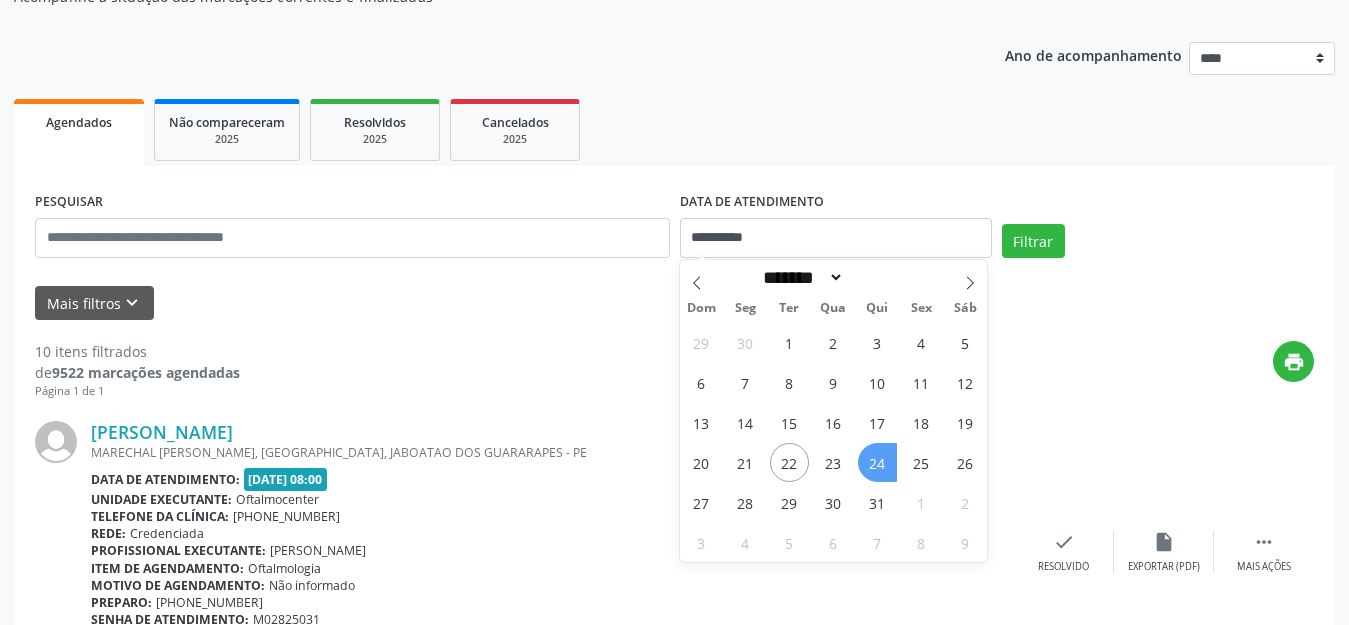 click on "24" at bounding box center (877, 462) 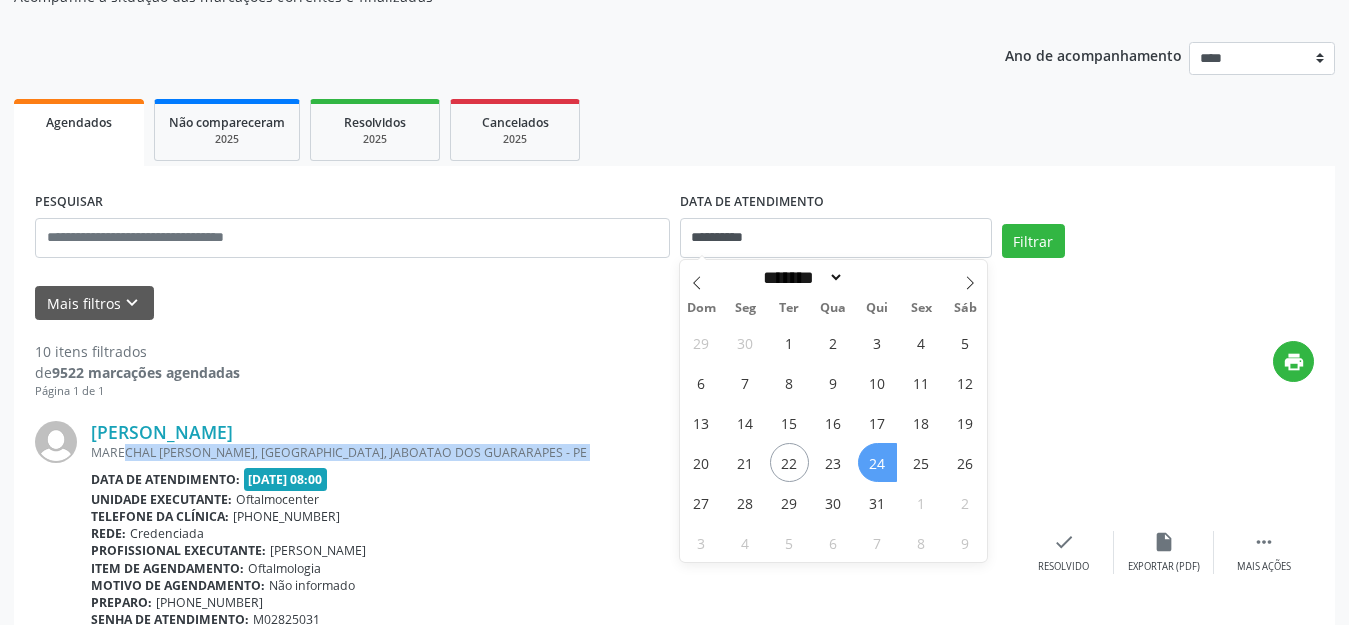click on "MARECHAL CANDIDO RONDON, SOCORRO, JABOATAO DOS GUARARAPES - PE" at bounding box center [552, 452] 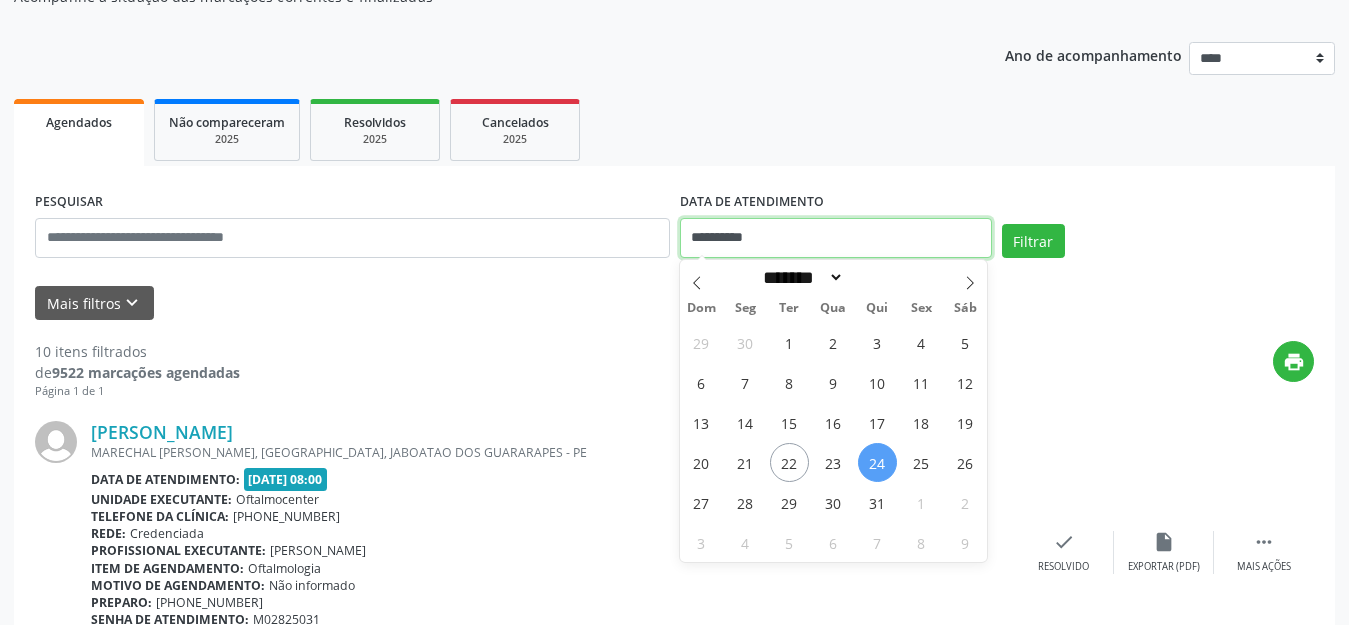 click on "**********" at bounding box center [836, 238] 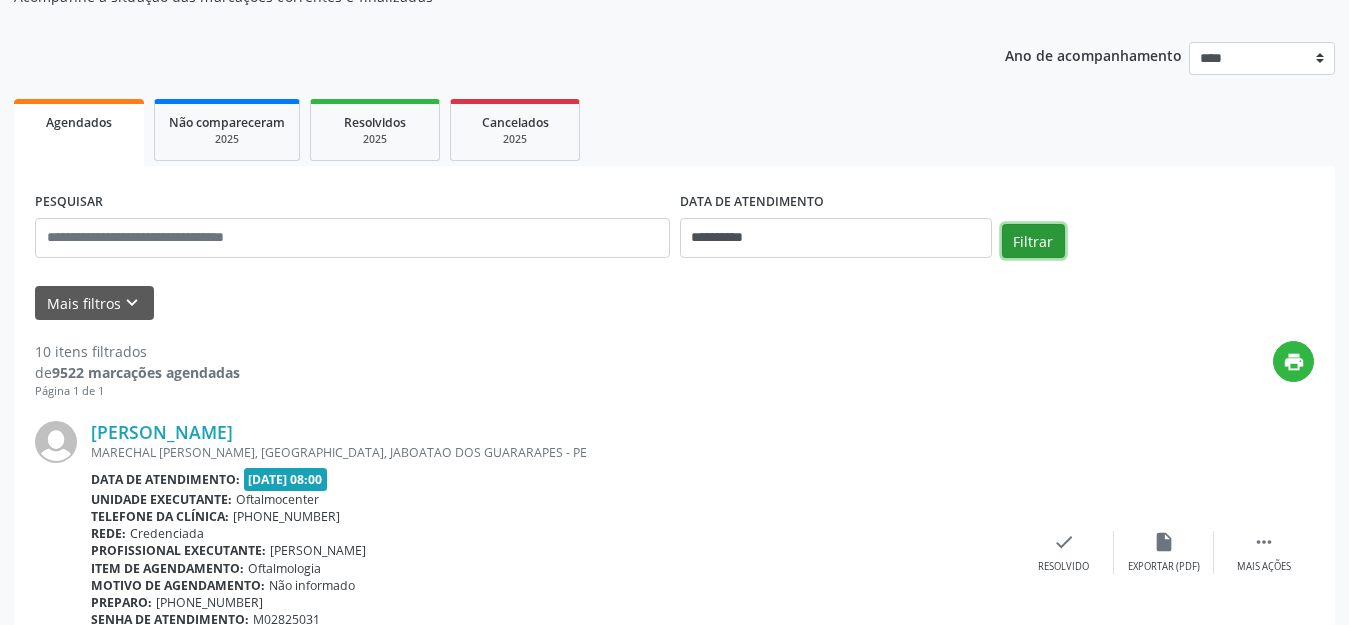 click on "Filtrar" at bounding box center [1033, 241] 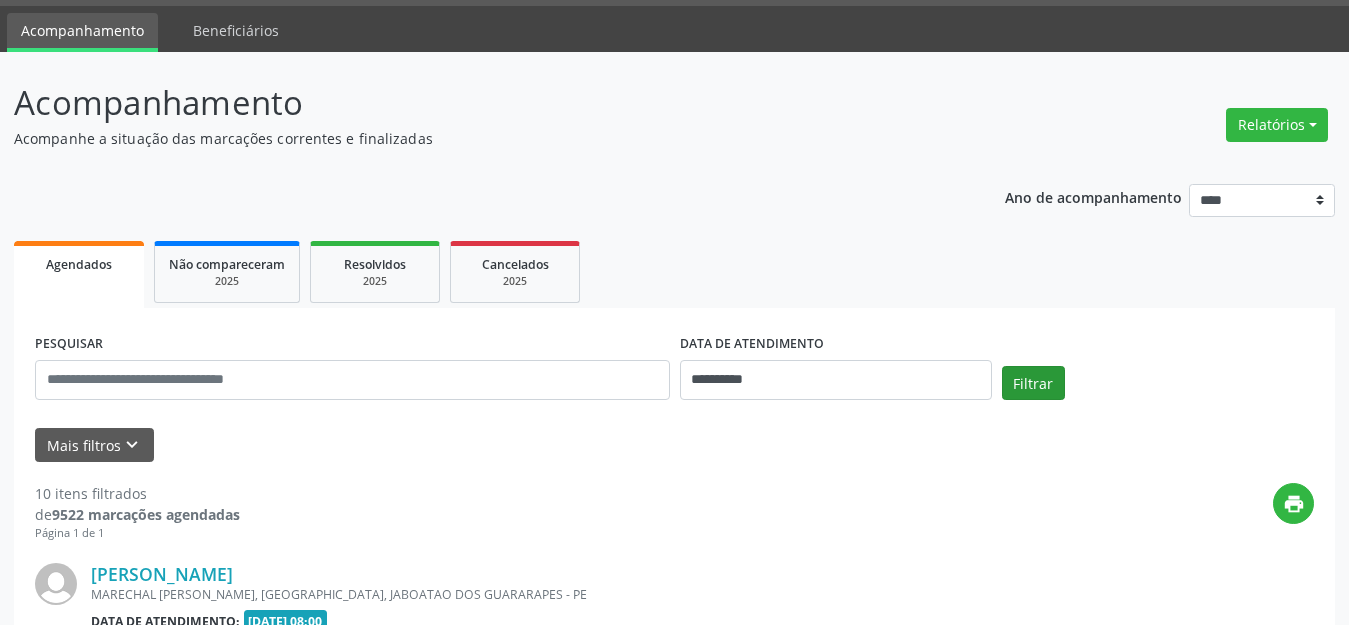click on "Agendados   Não compareceram
2025
Resolvidos
2025
Cancelados
2025" at bounding box center (674, 272) 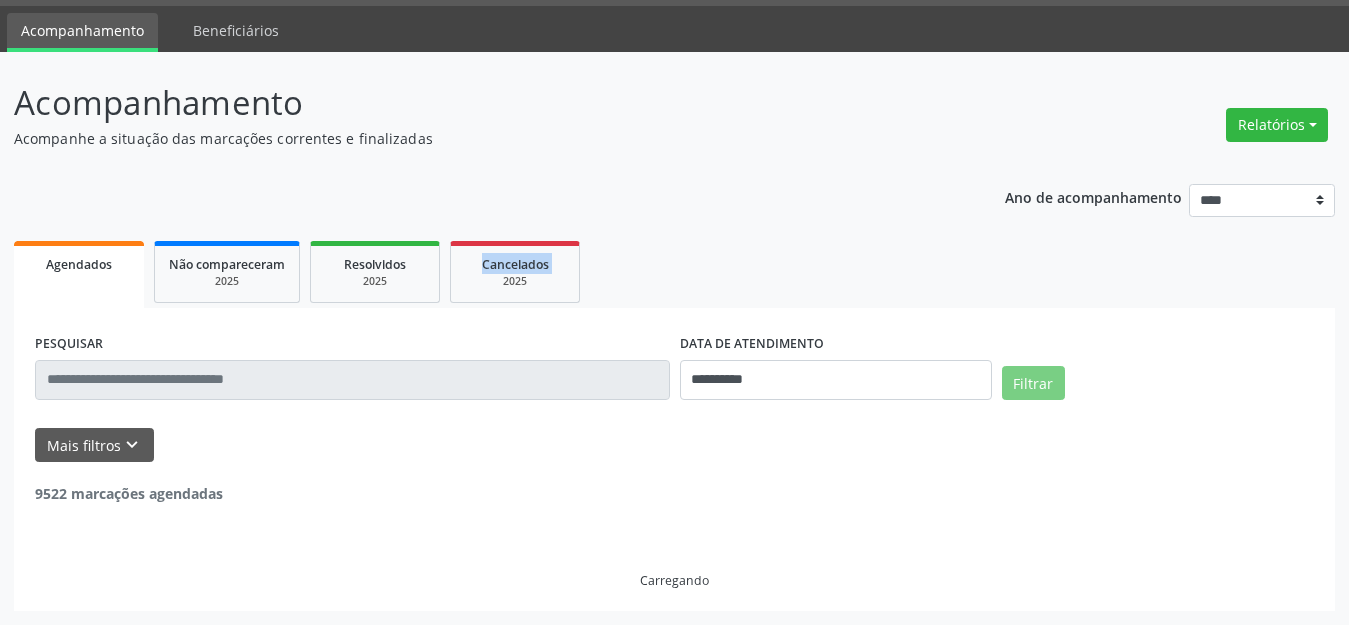 click on "Agendados   Não compareceram
2025
Resolvidos
2025
Cancelados
2025" at bounding box center (674, 272) 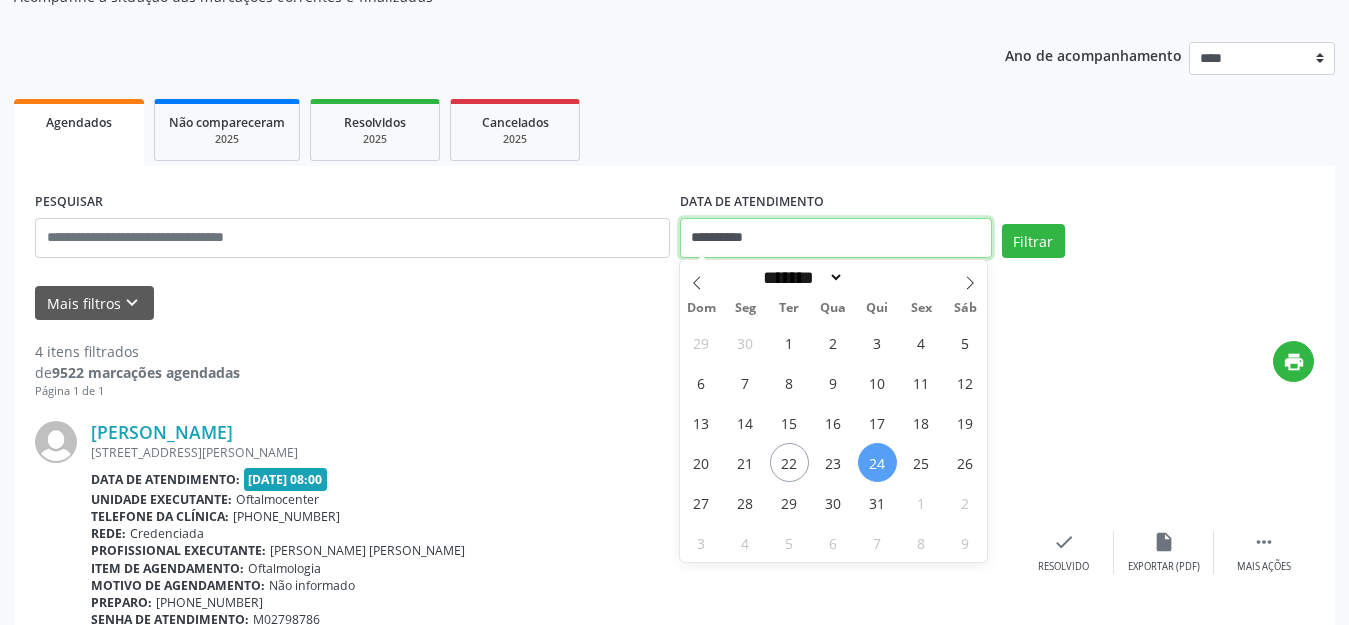 click on "**********" at bounding box center (836, 238) 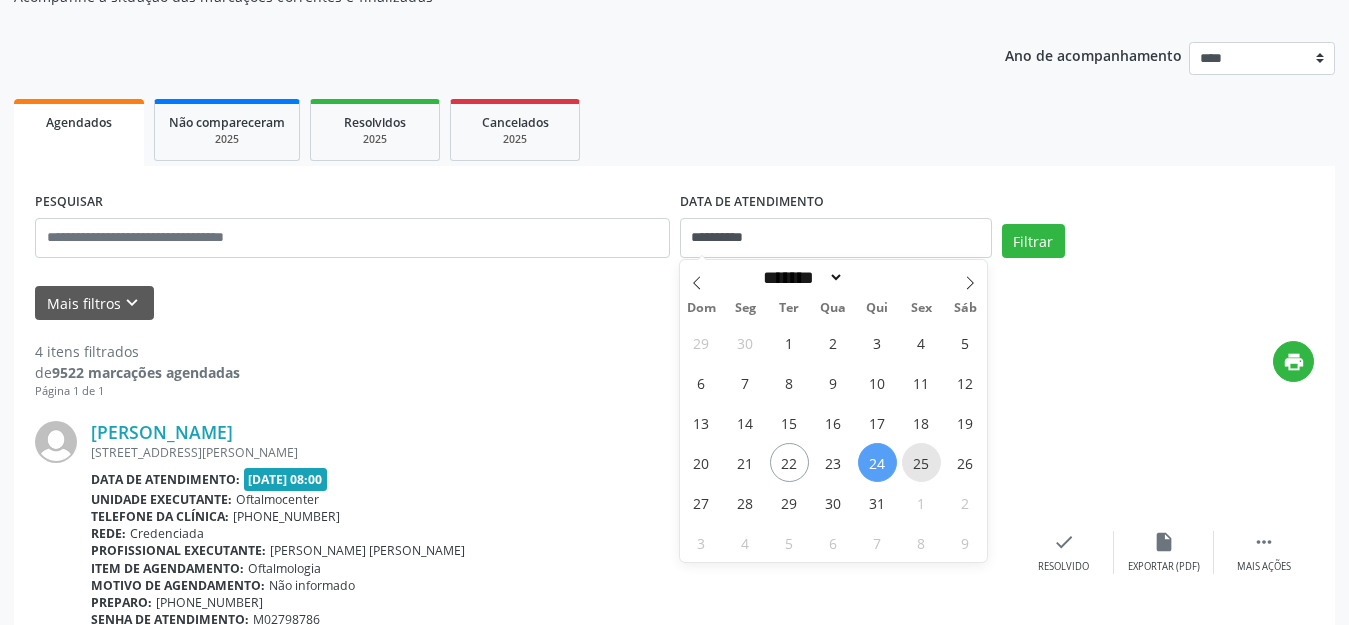 click on "25" at bounding box center (921, 462) 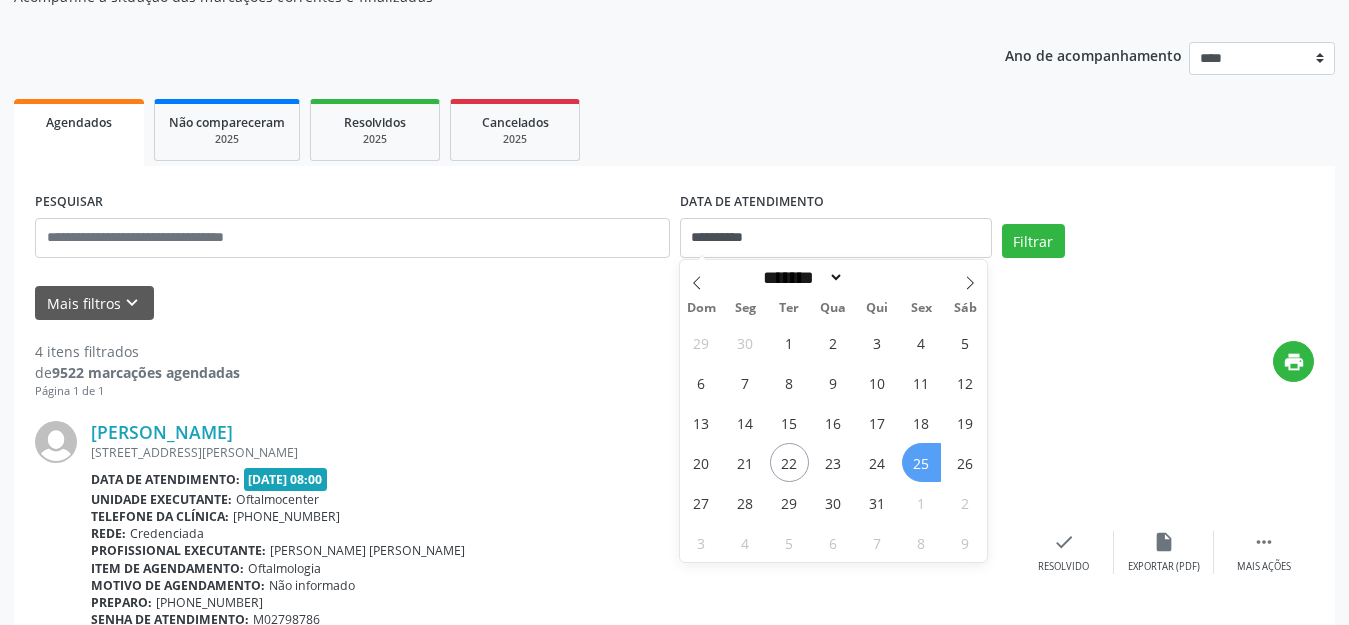 click on "25" at bounding box center [921, 462] 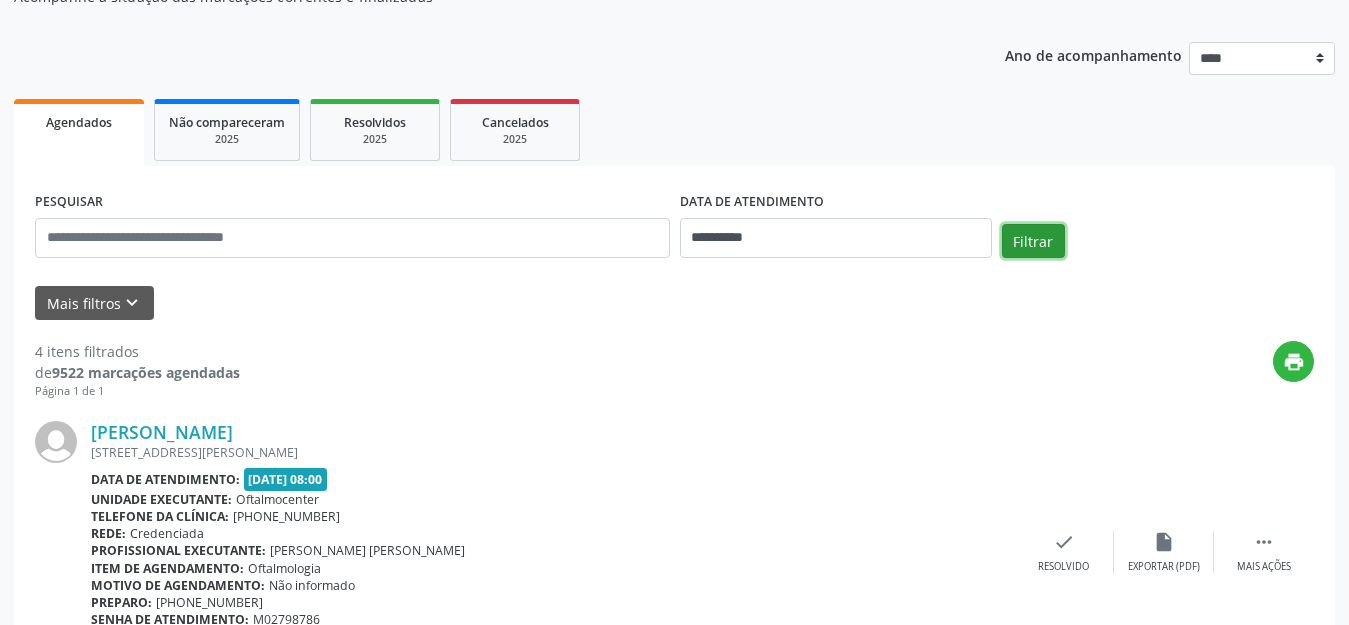 click on "Filtrar" at bounding box center [1033, 241] 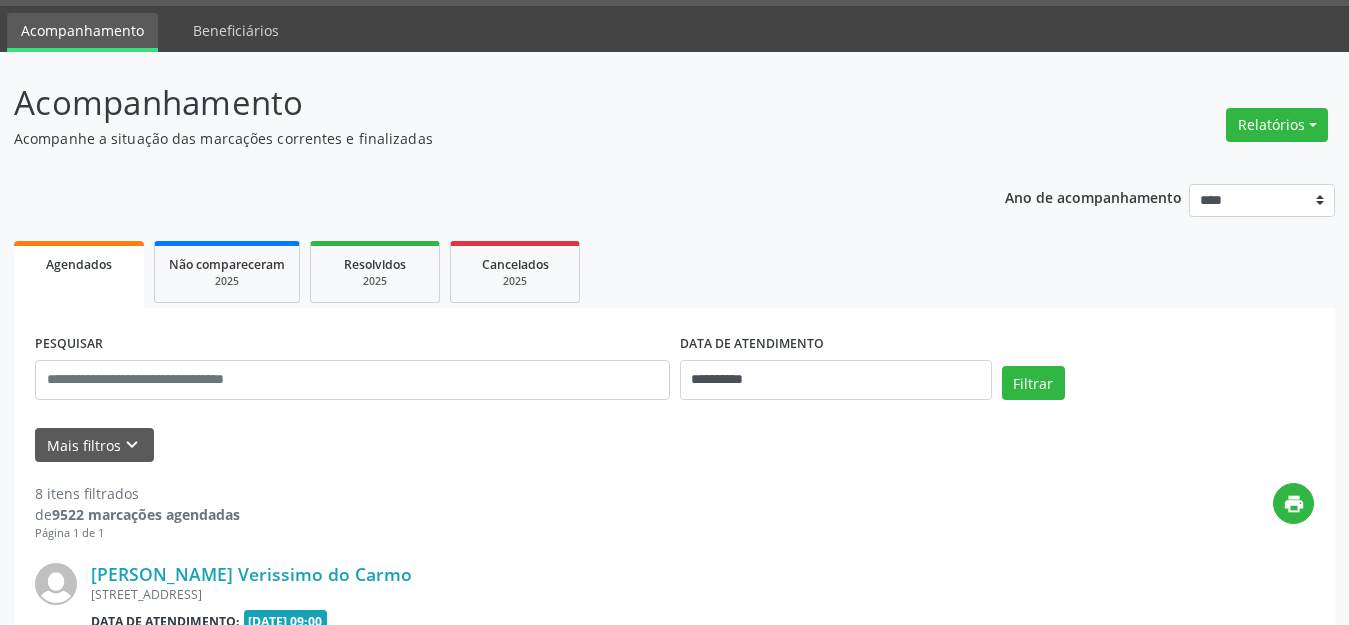 scroll, scrollTop: 200, scrollLeft: 0, axis: vertical 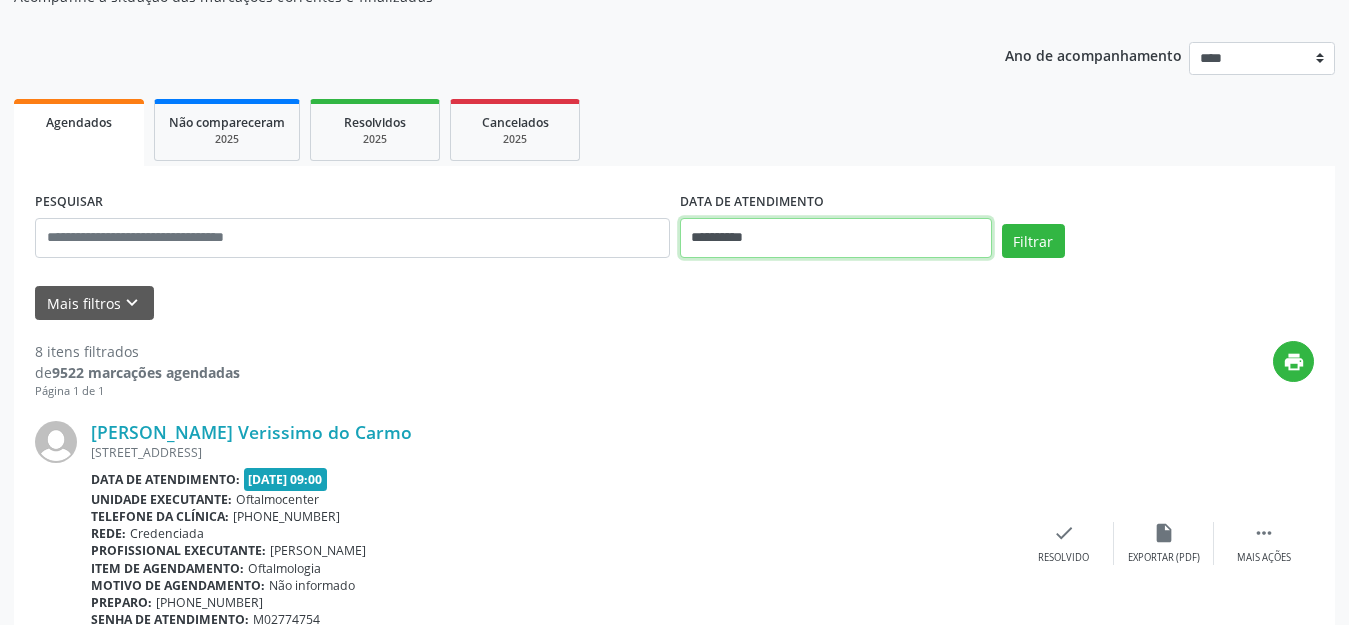 click on "**********" at bounding box center [836, 238] 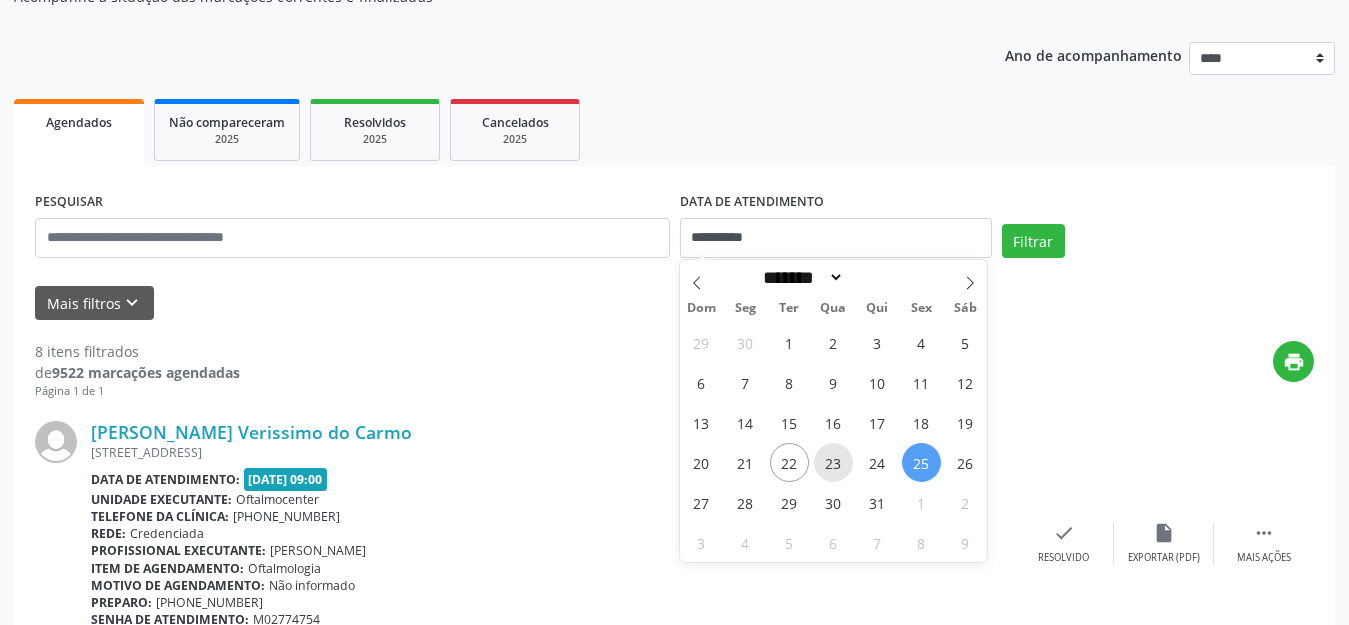 click on "23" at bounding box center [833, 462] 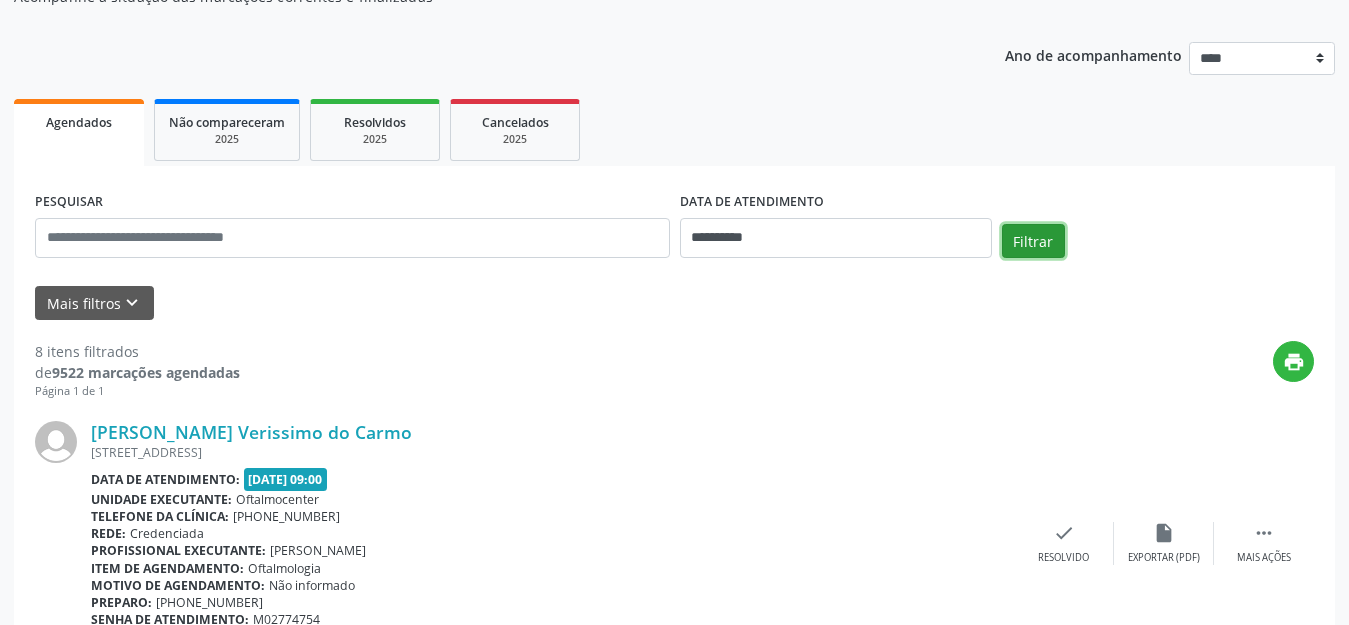 click on "Filtrar" at bounding box center (1033, 241) 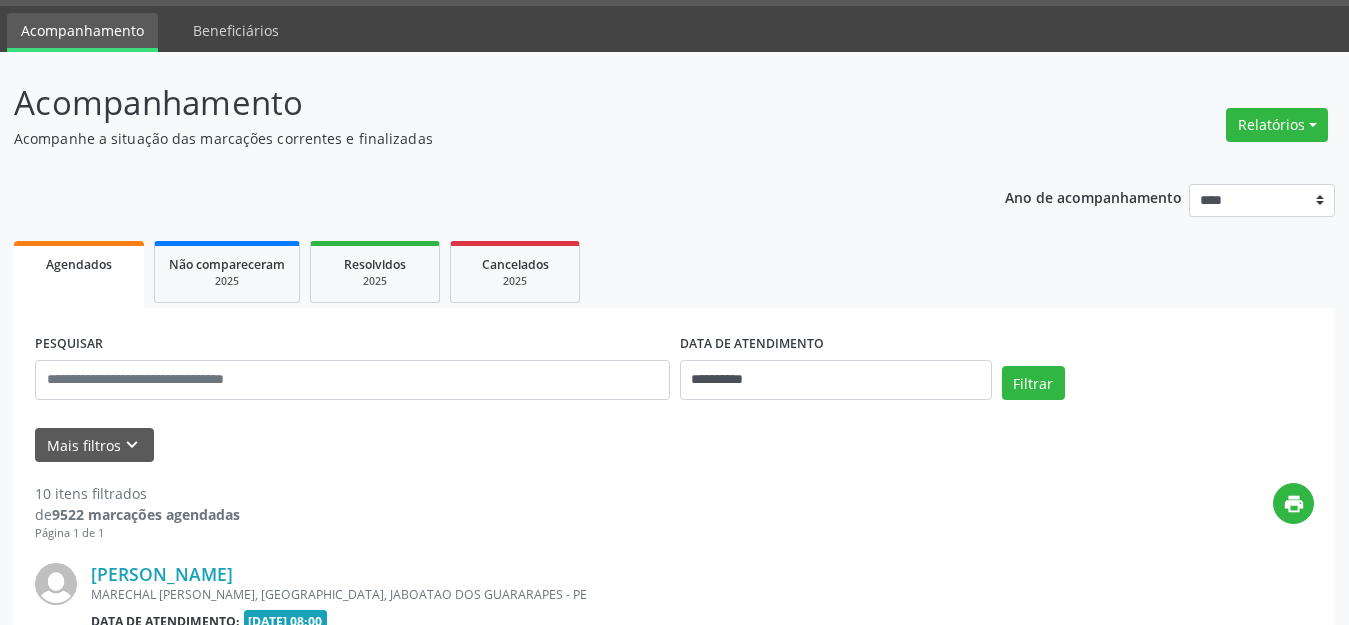 scroll, scrollTop: 200, scrollLeft: 0, axis: vertical 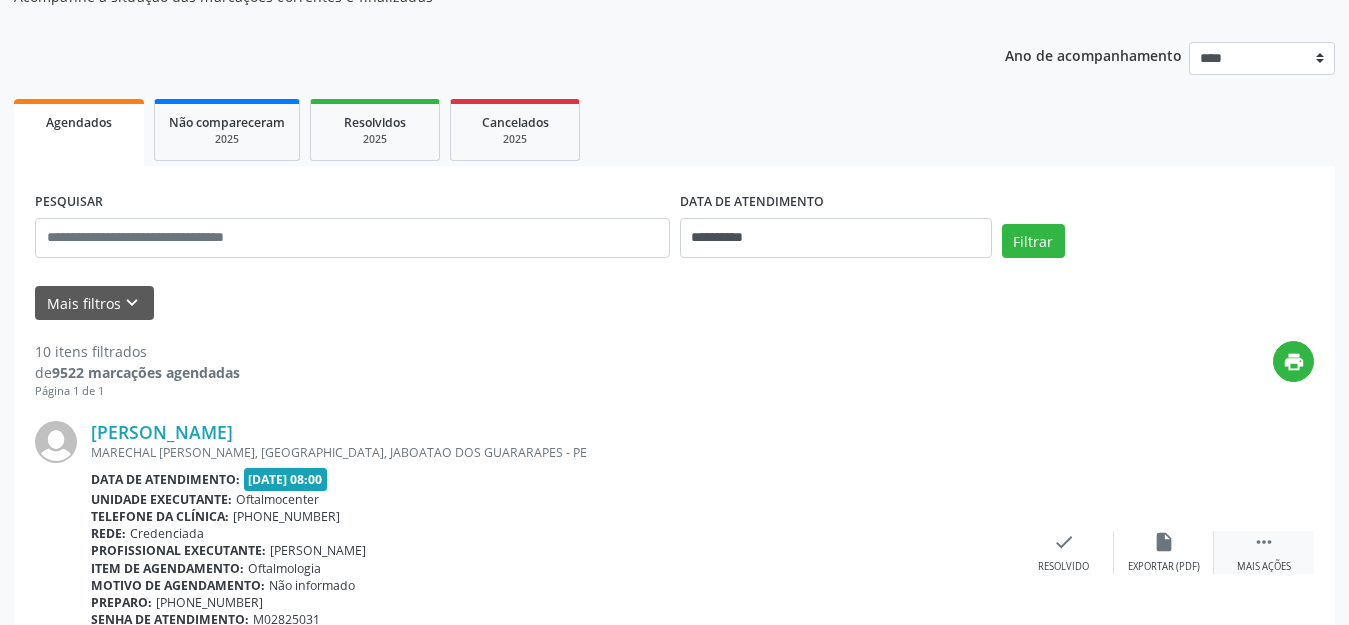 click on "" at bounding box center (1264, 542) 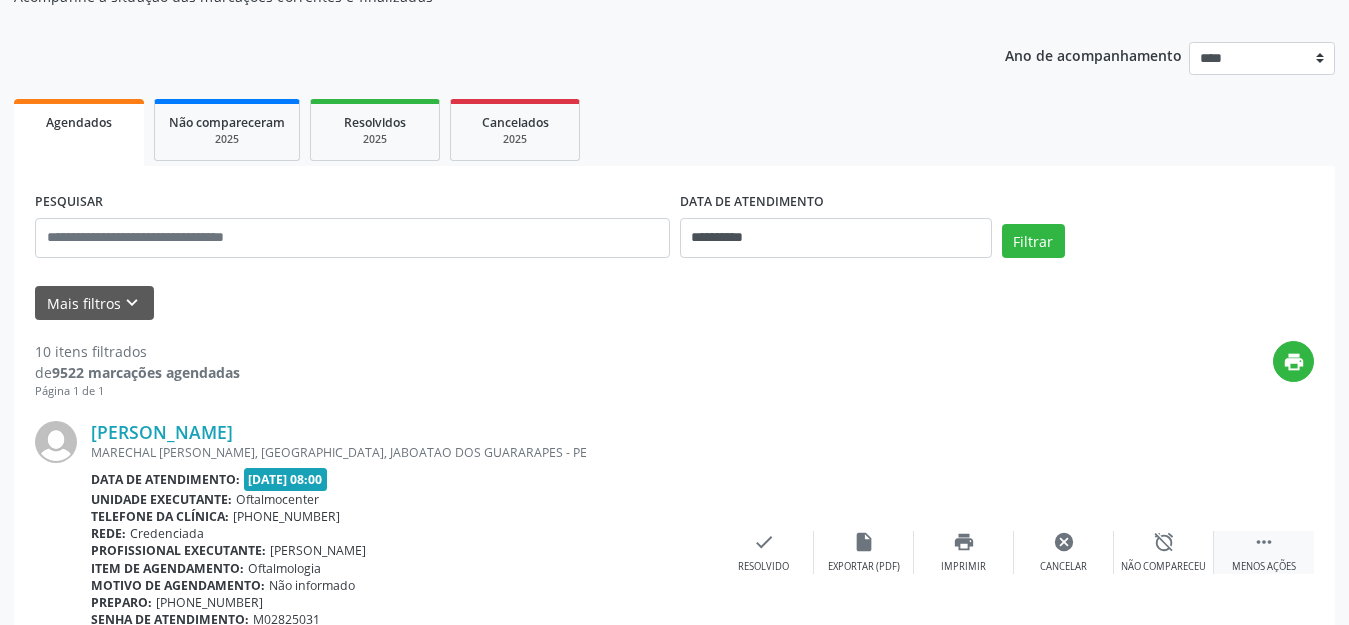 click on "" at bounding box center (1264, 542) 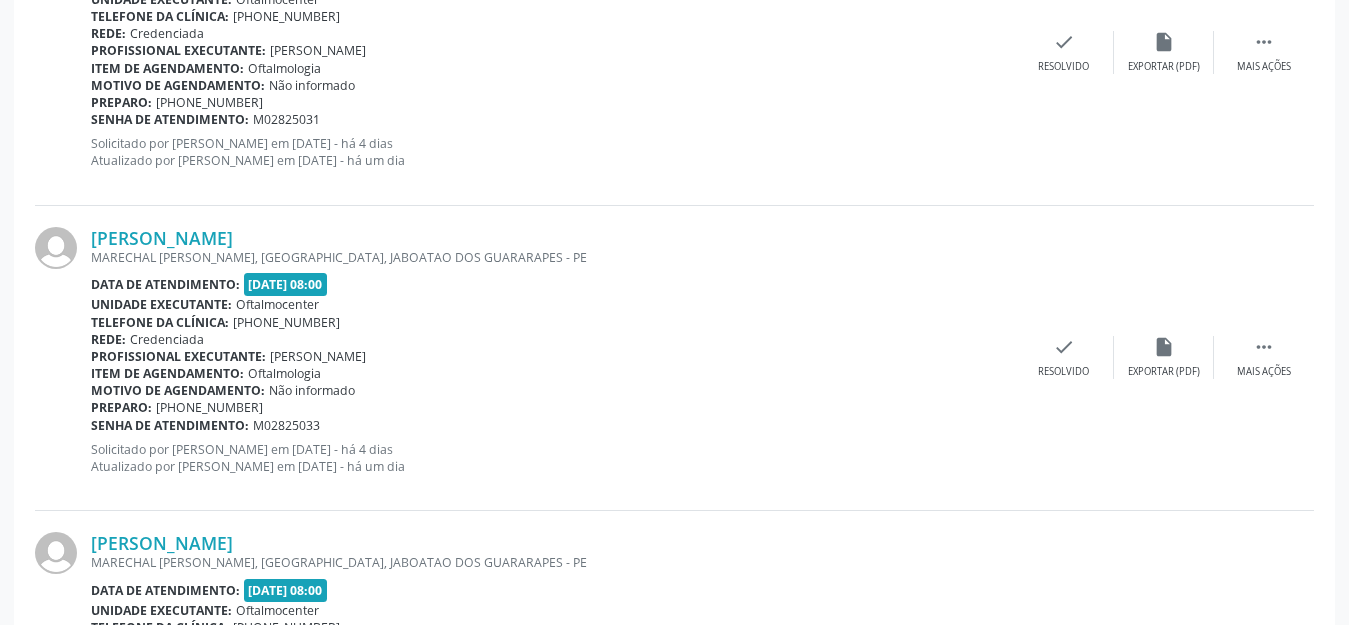 scroll, scrollTop: 600, scrollLeft: 0, axis: vertical 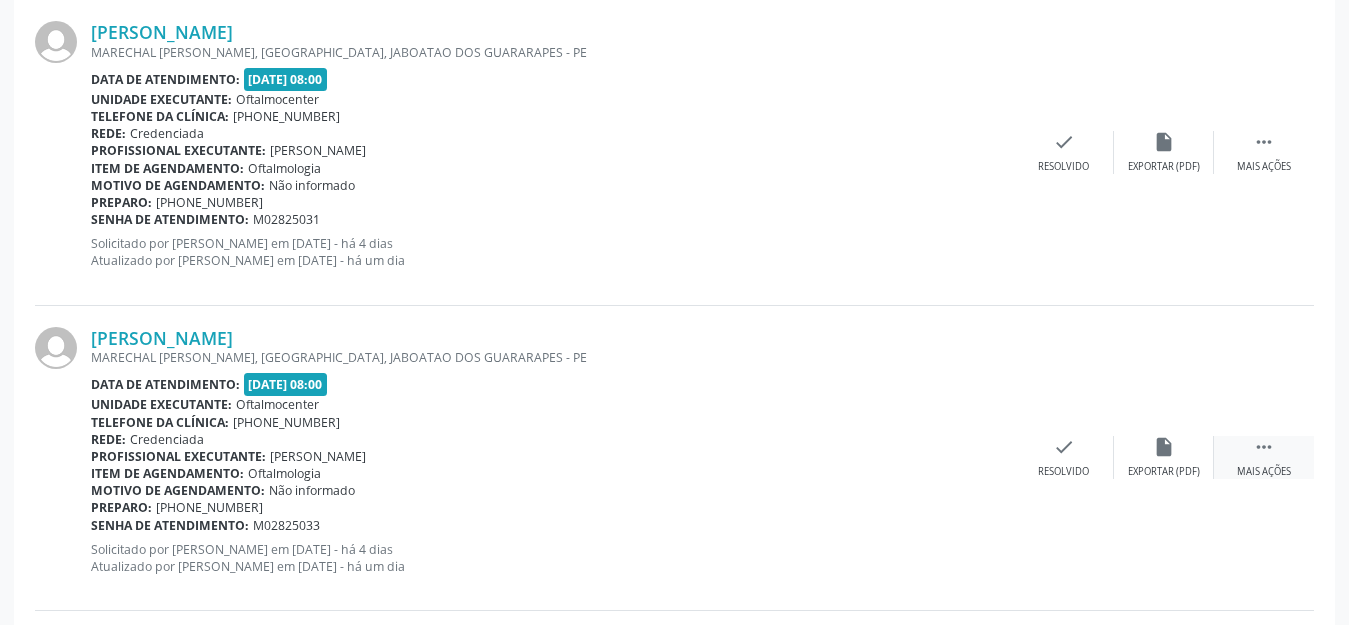 click on "" at bounding box center (1264, 447) 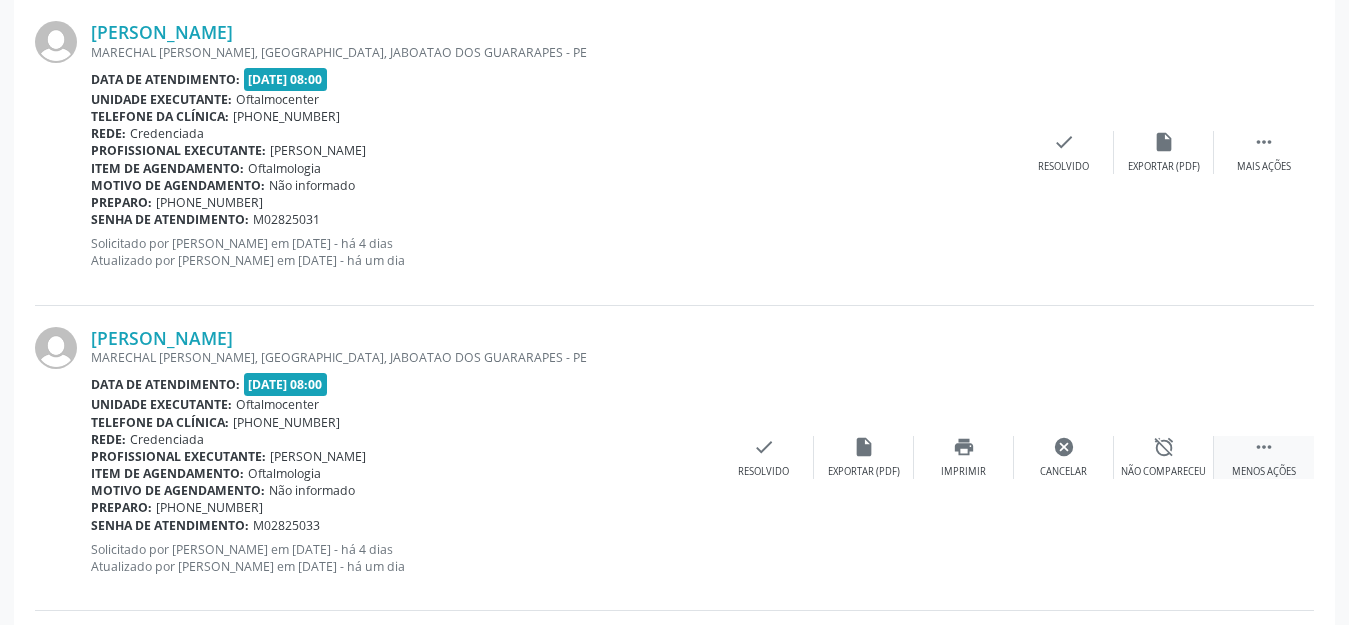 click on "" at bounding box center (1264, 447) 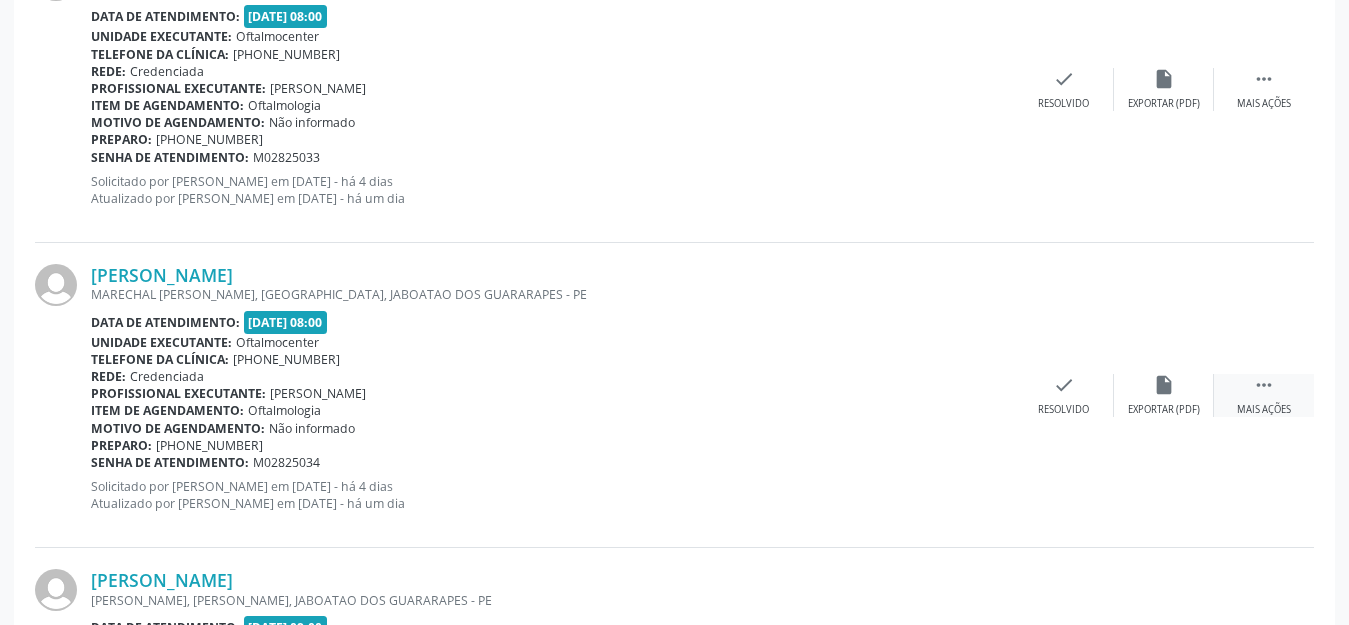 scroll, scrollTop: 1100, scrollLeft: 0, axis: vertical 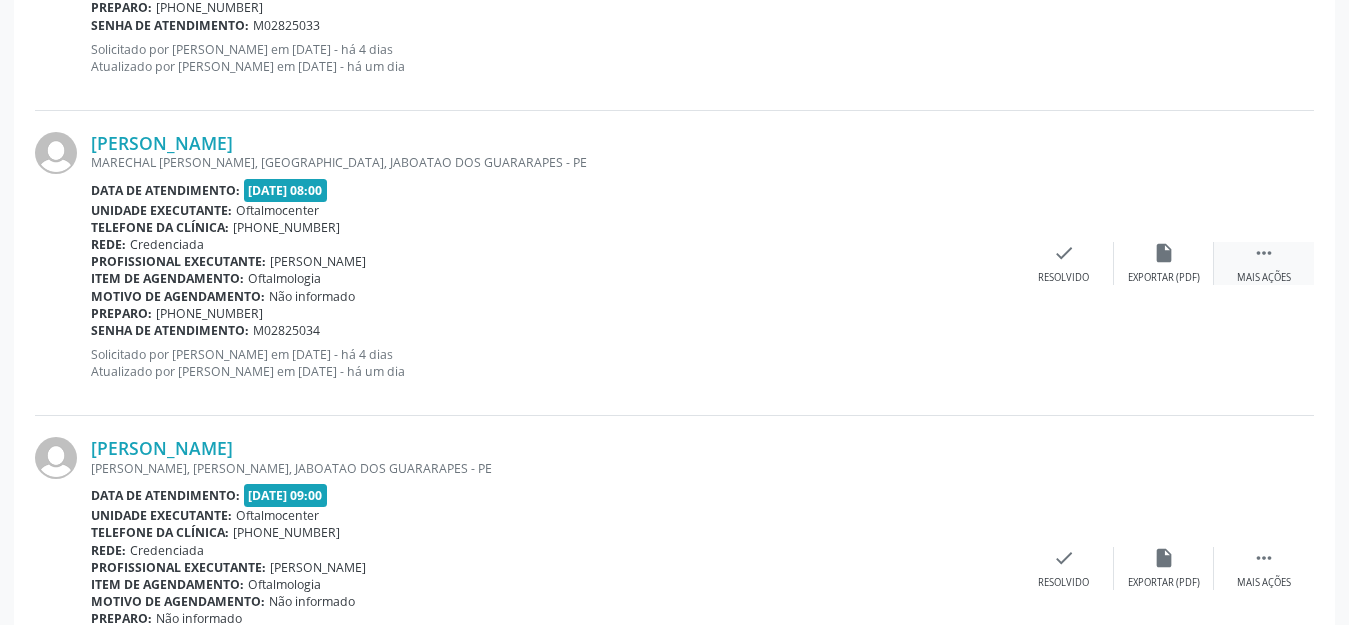 click on "" at bounding box center (1264, 253) 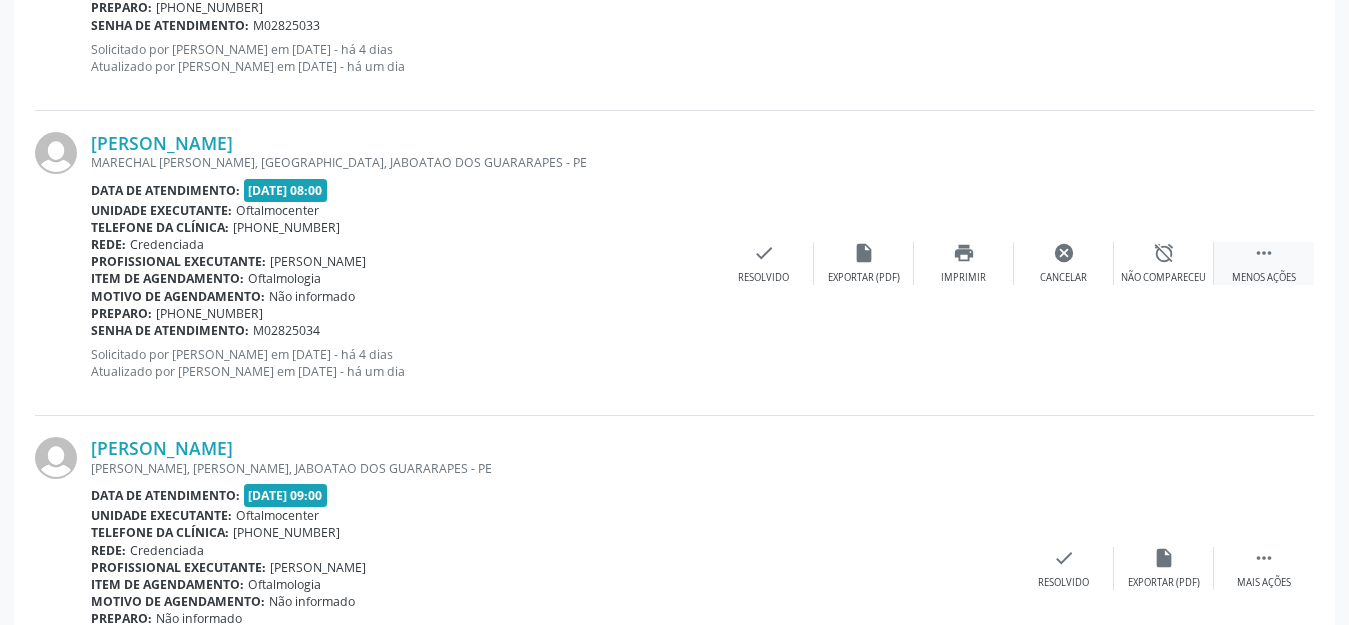 click on "" at bounding box center (1264, 253) 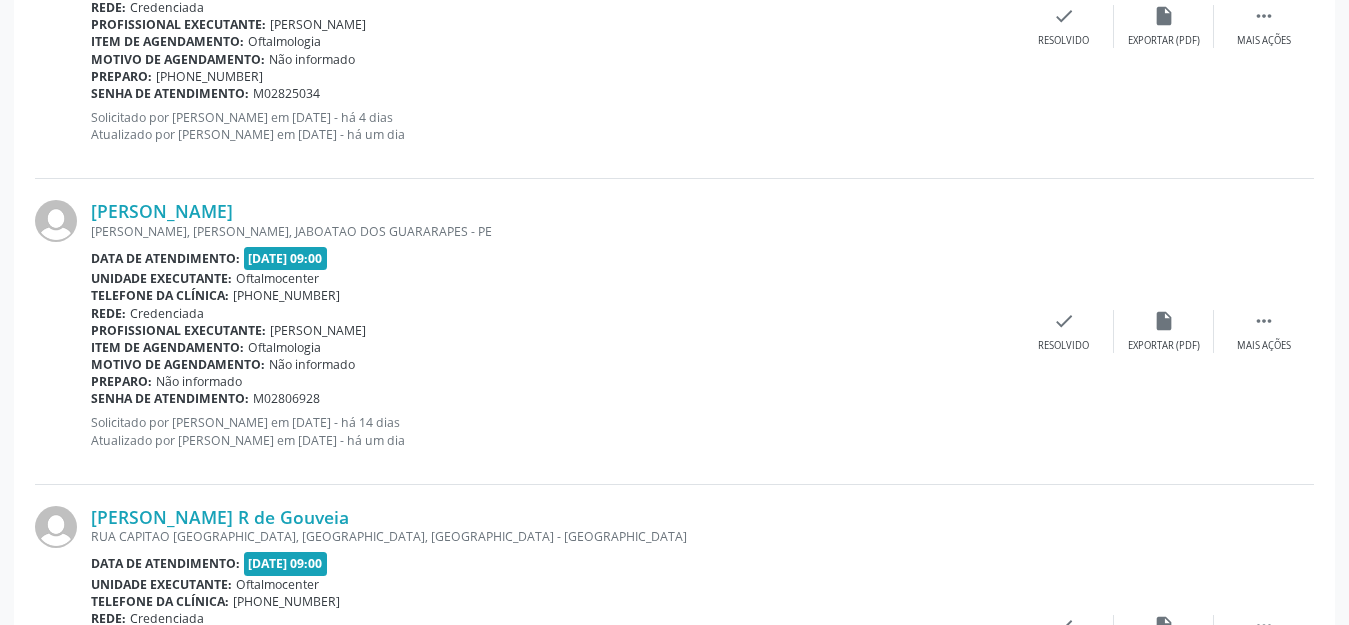 scroll, scrollTop: 1300, scrollLeft: 0, axis: vertical 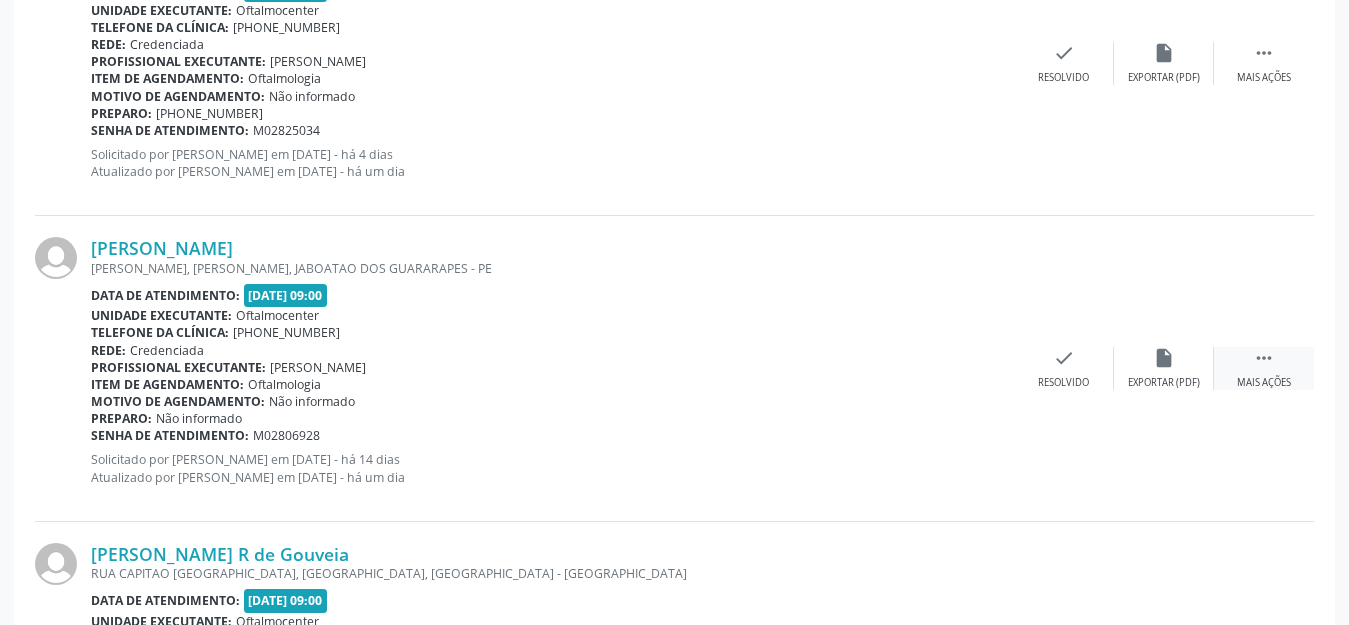 click on "" at bounding box center (1264, 358) 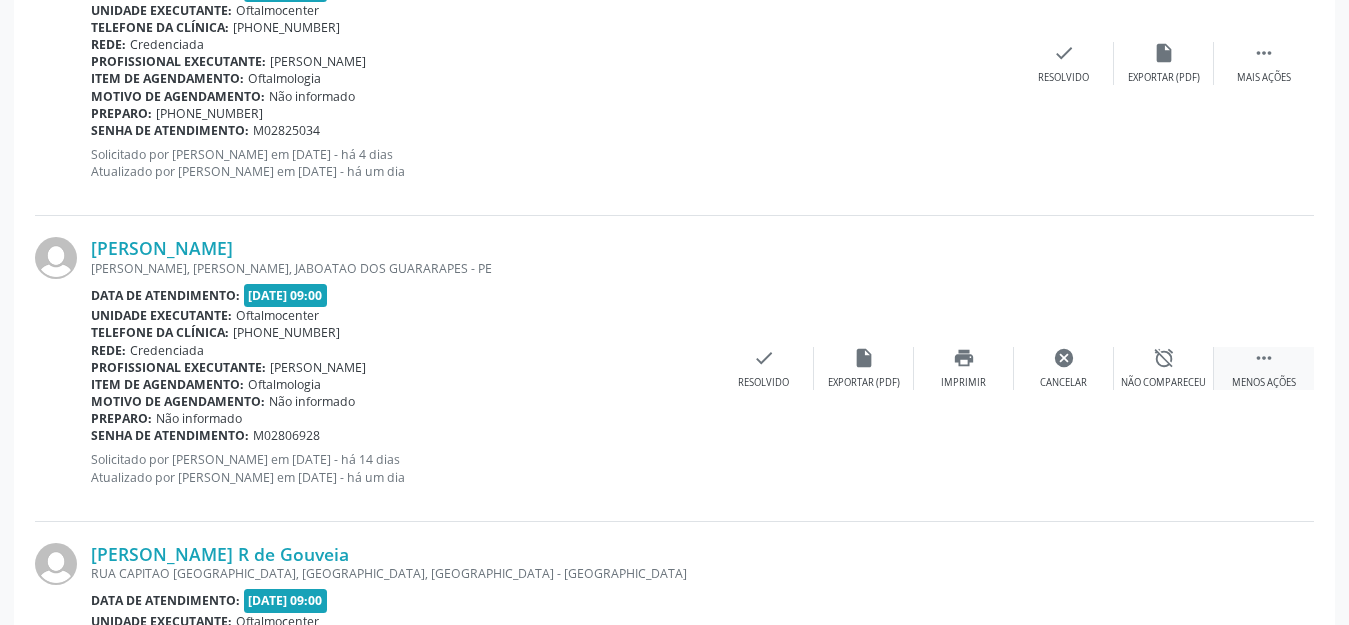 click on "" at bounding box center [1264, 358] 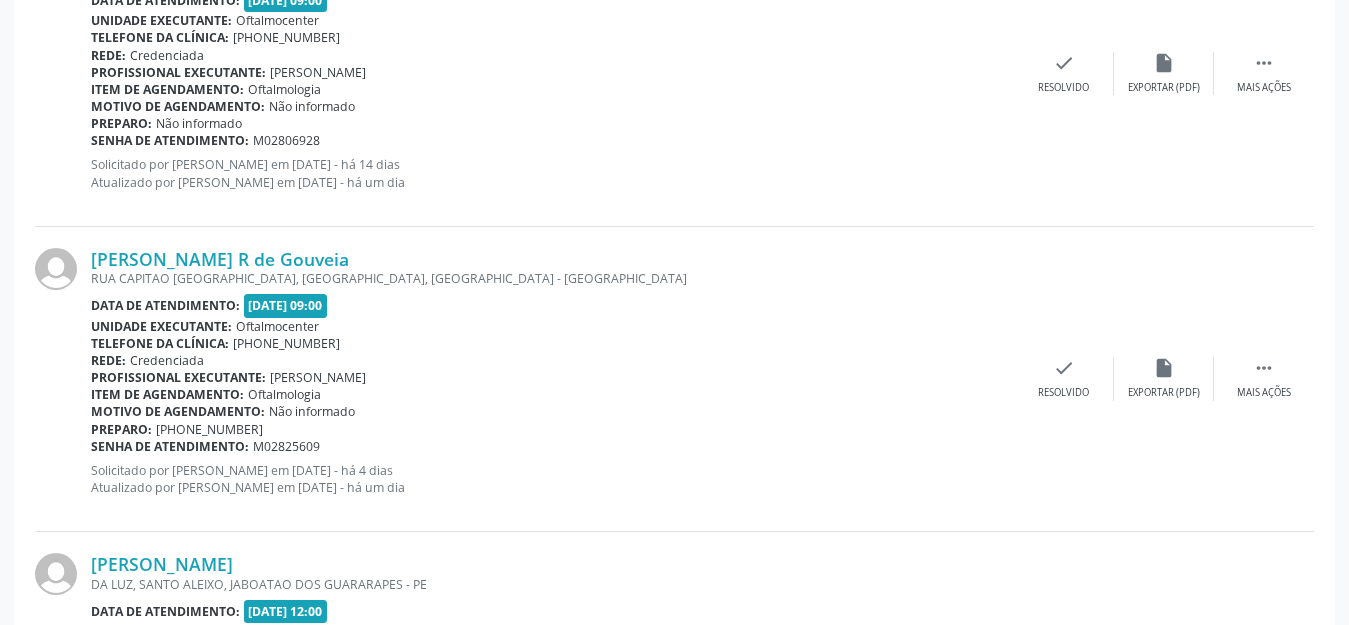 scroll, scrollTop: 1600, scrollLeft: 0, axis: vertical 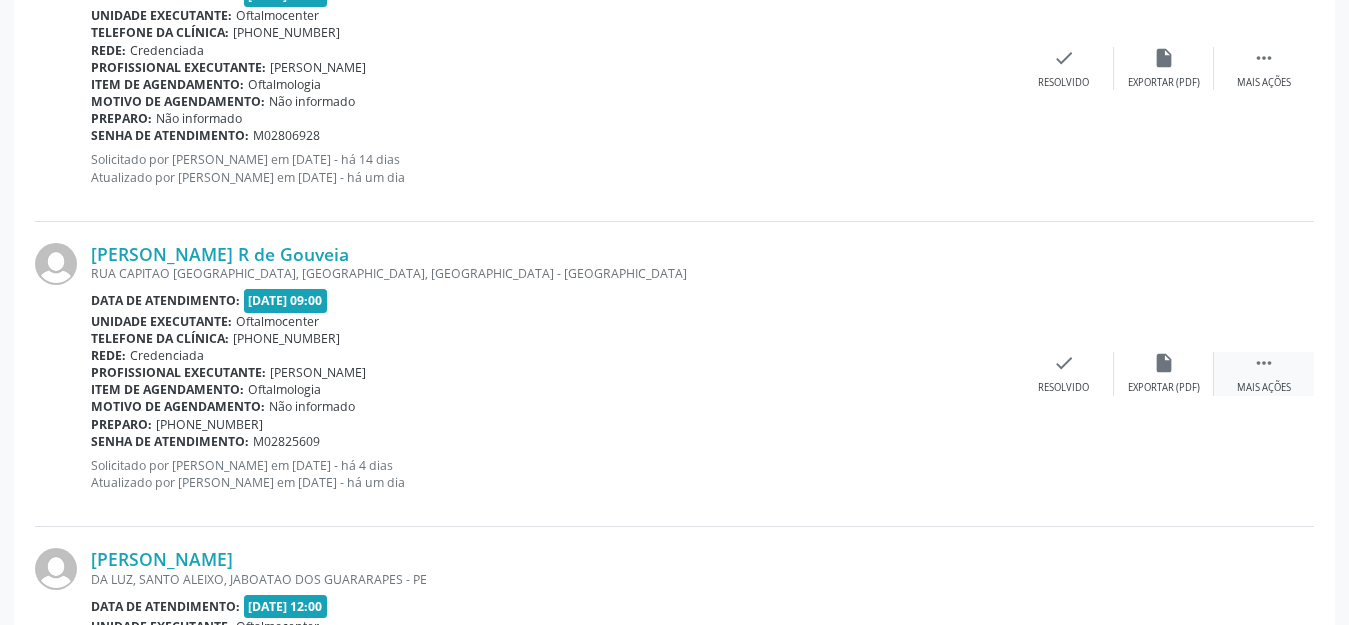 click on "" at bounding box center [1264, 363] 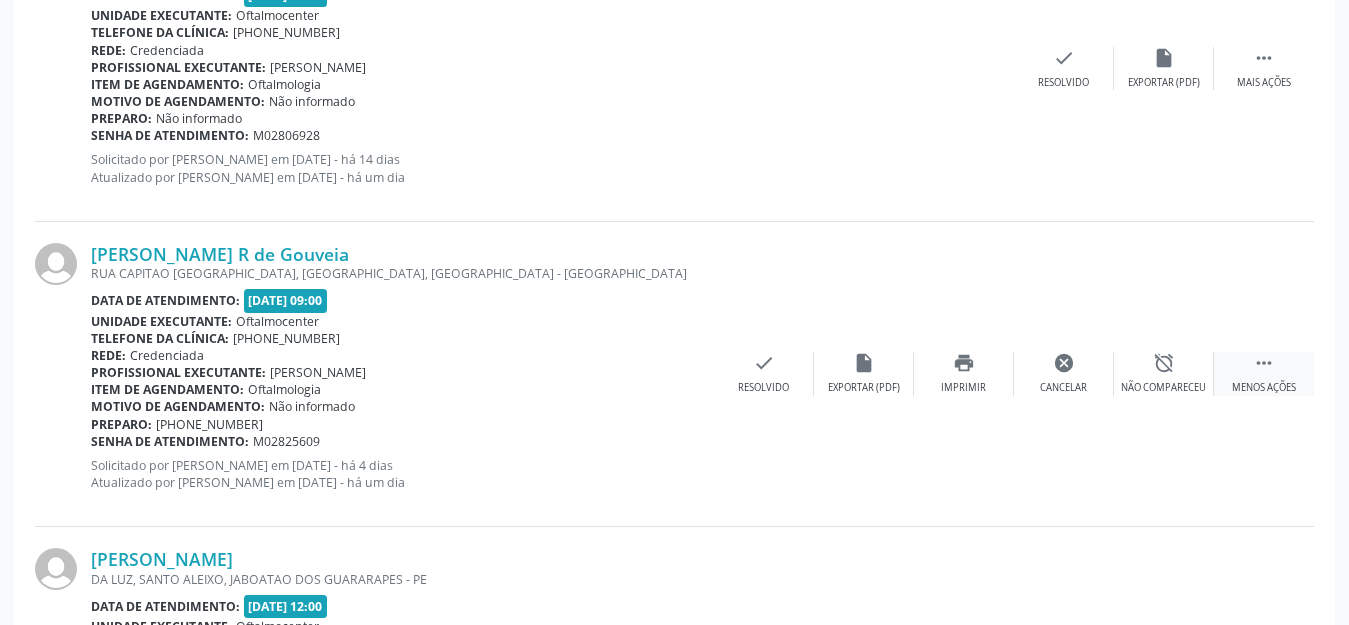click on "" at bounding box center [1264, 363] 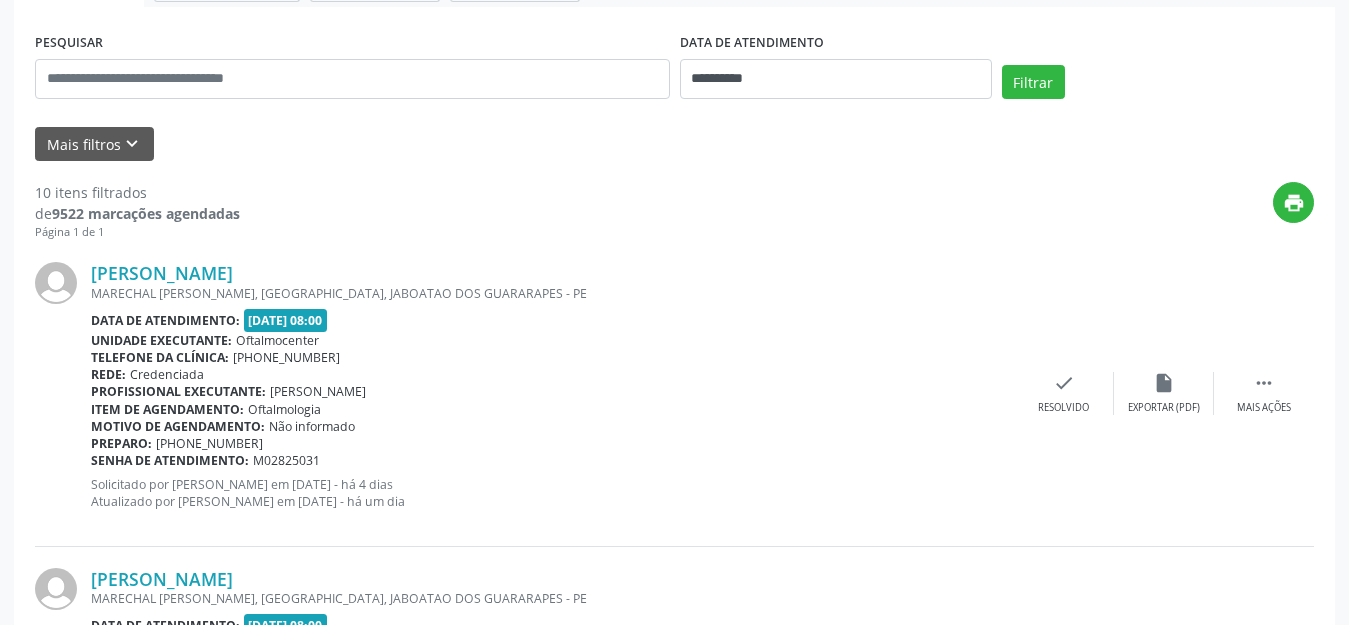 scroll, scrollTop: 300, scrollLeft: 0, axis: vertical 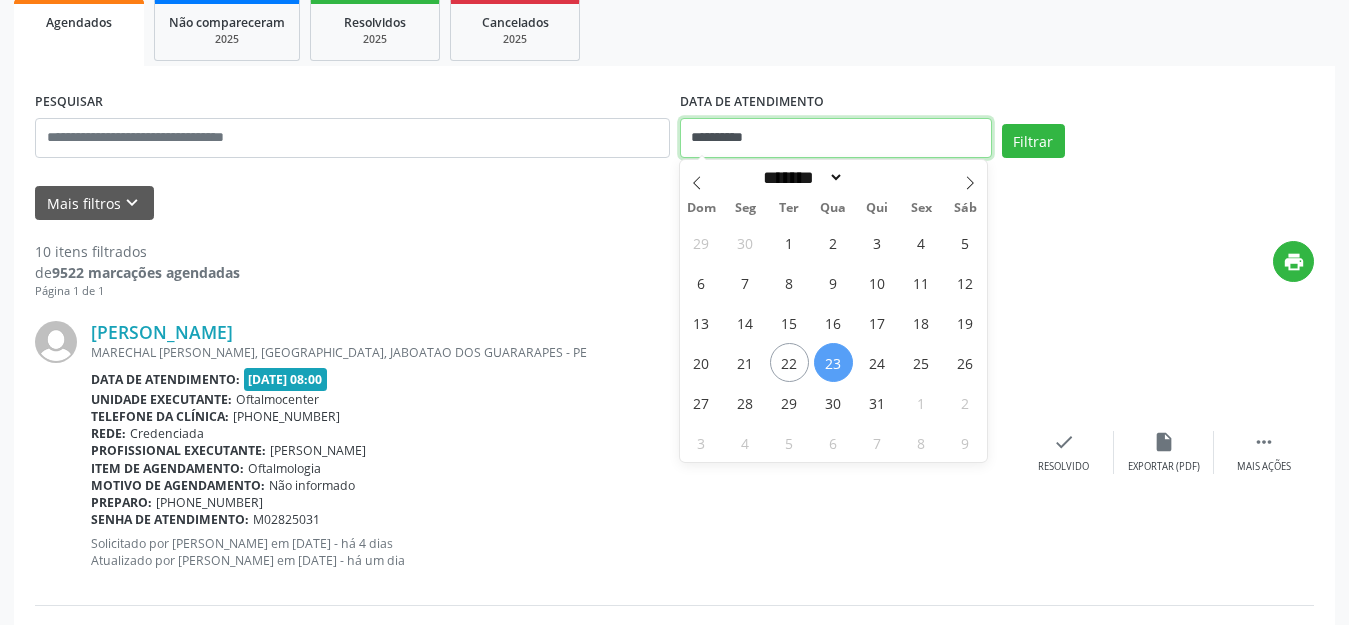 click on "**********" at bounding box center (836, 138) 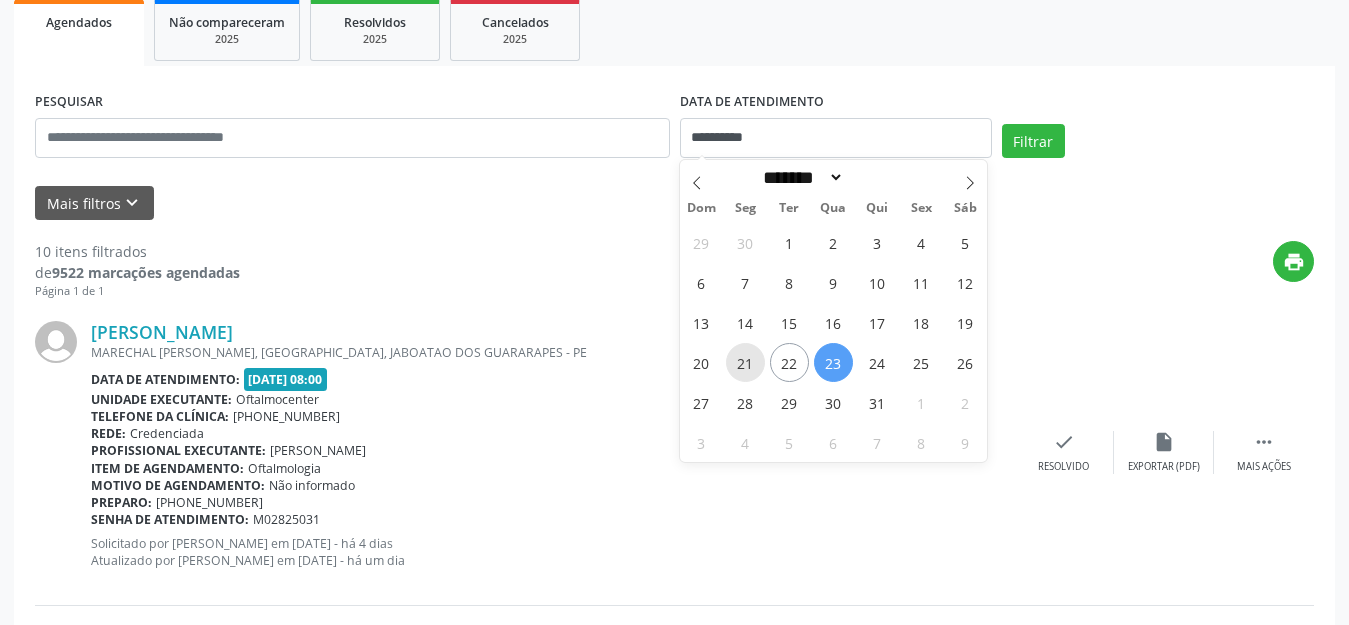 click on "21" at bounding box center (745, 362) 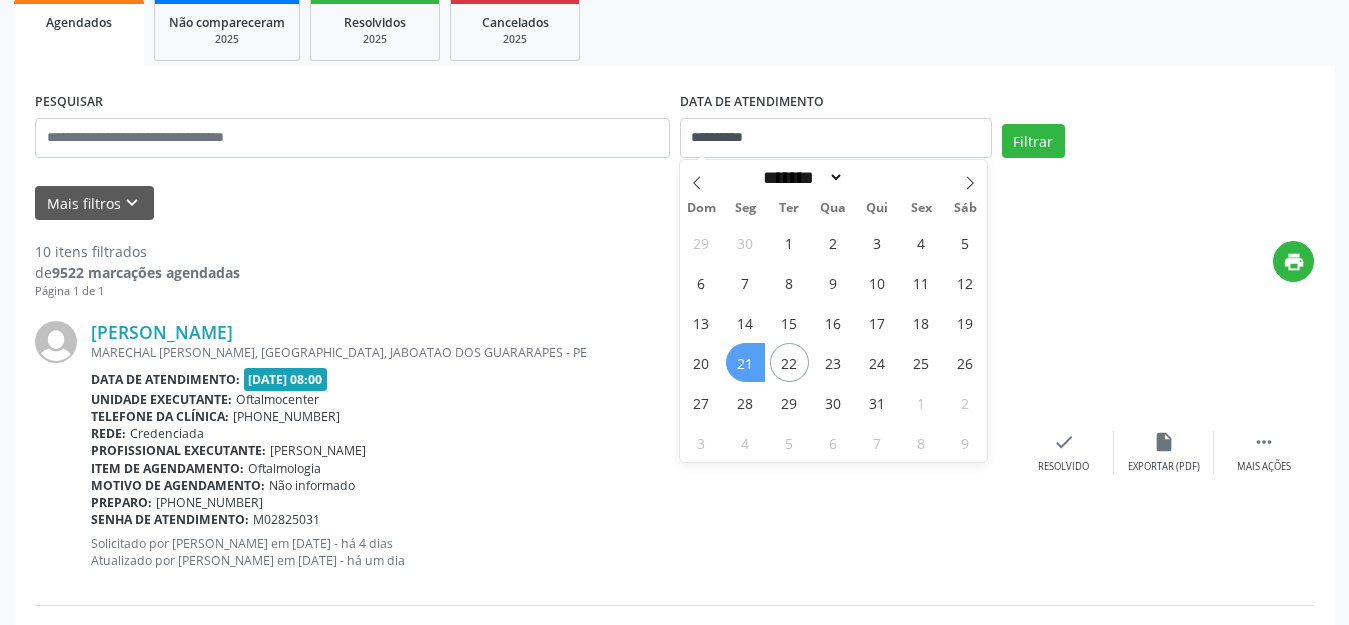 click on "21" at bounding box center [745, 362] 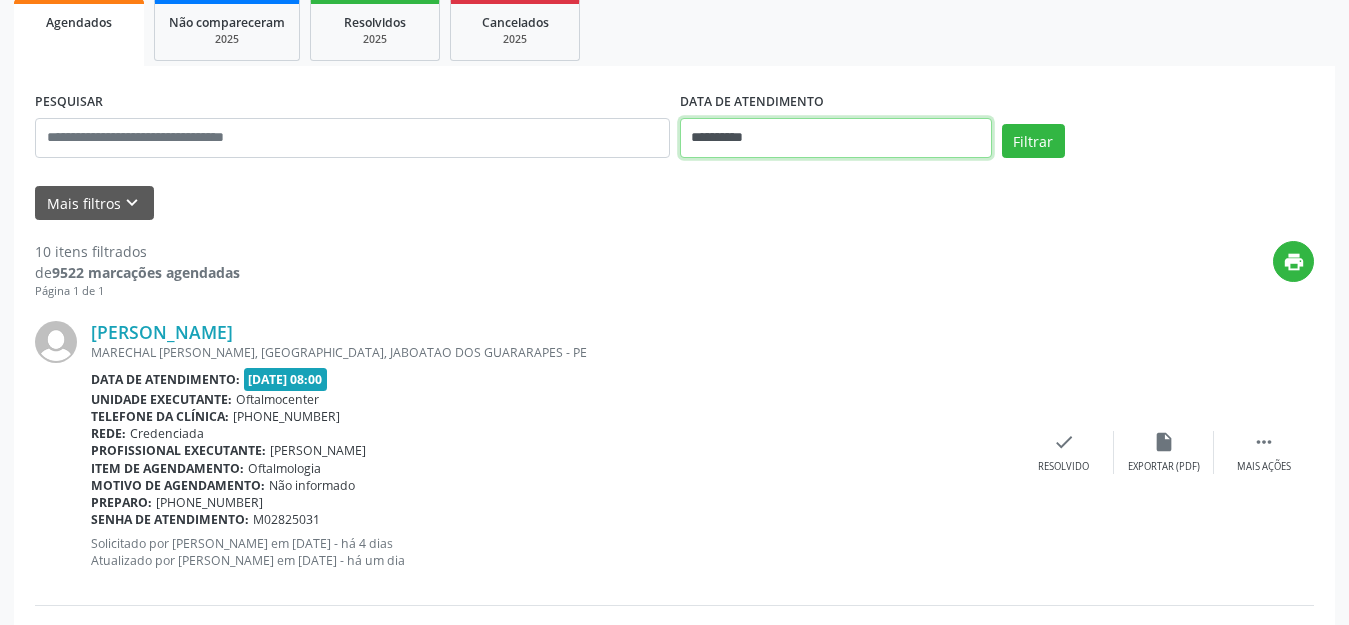 click on "**********" at bounding box center [836, 138] 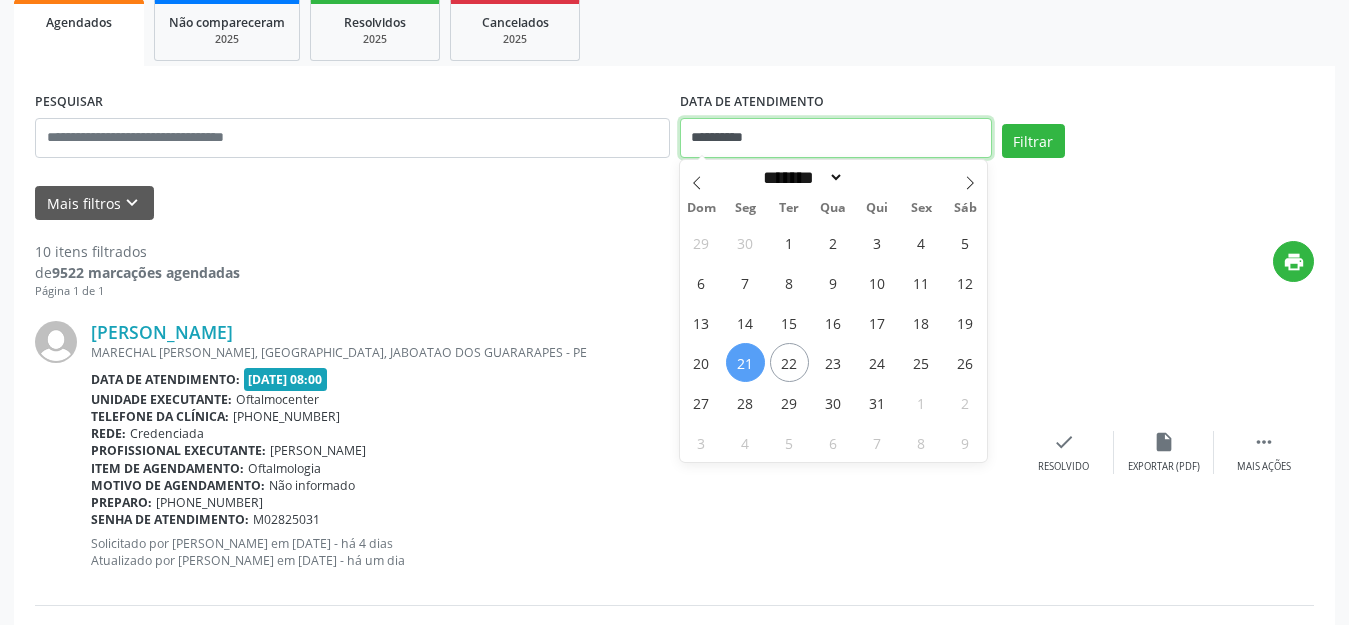 click on "**********" at bounding box center (836, 138) 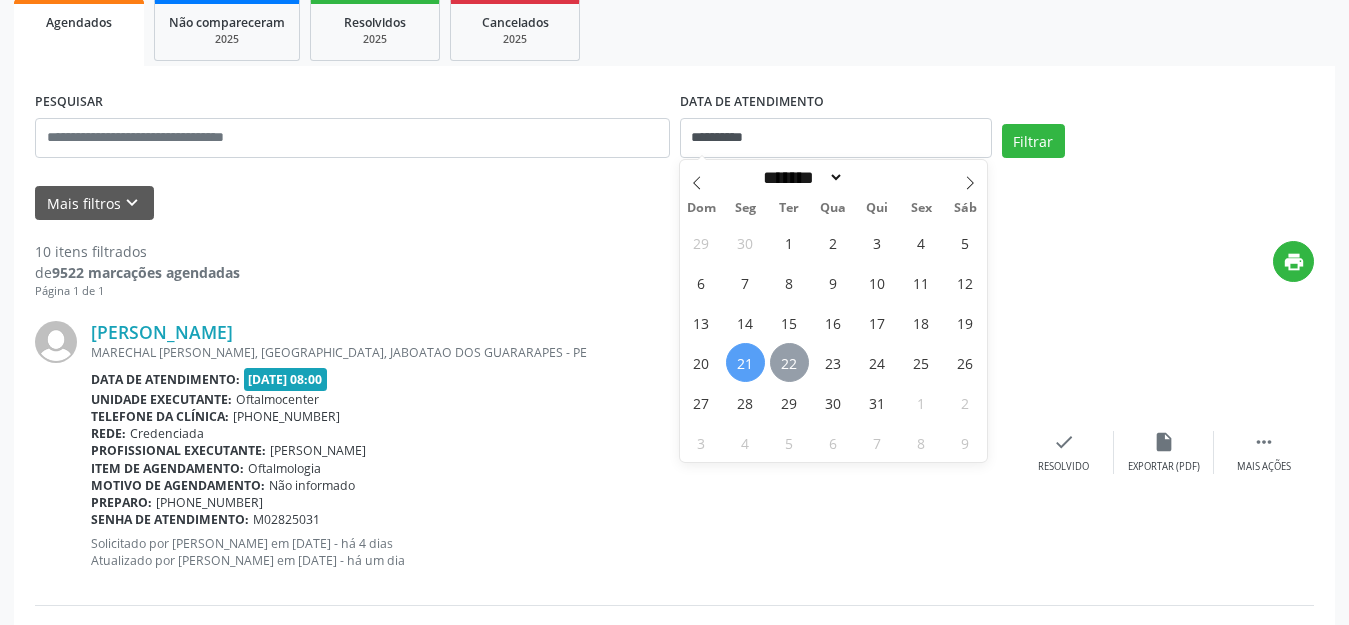 click on "22" at bounding box center (789, 362) 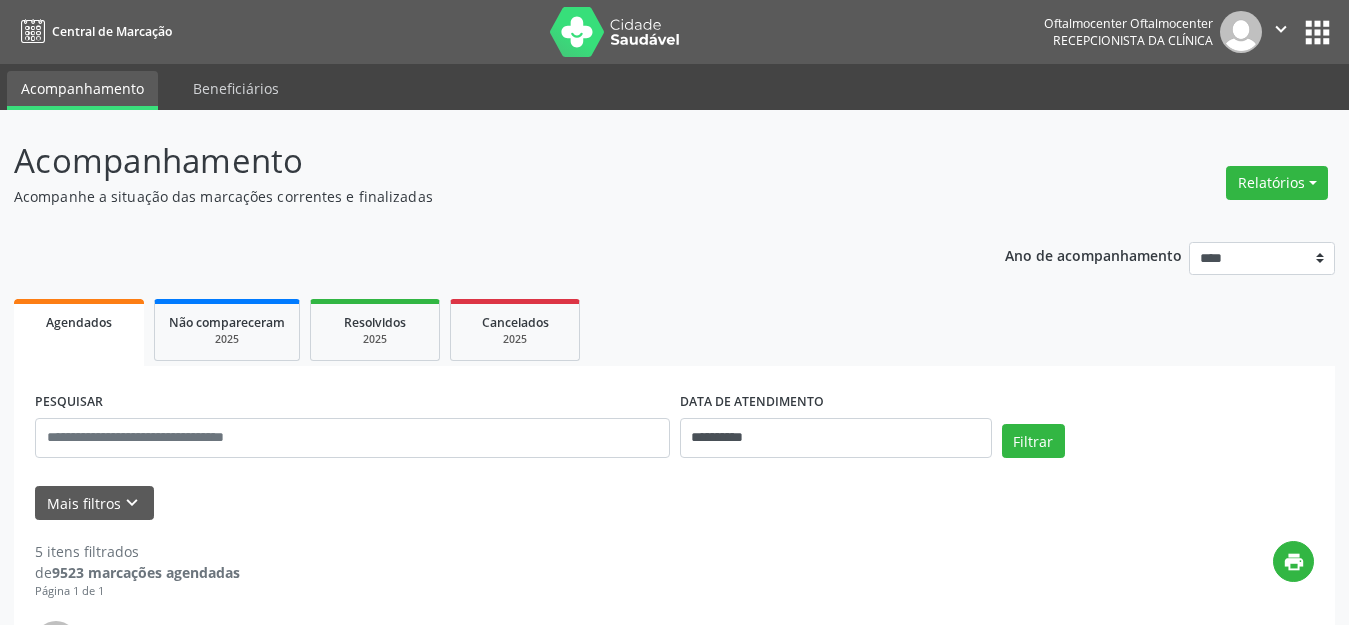 scroll, scrollTop: 0, scrollLeft: 0, axis: both 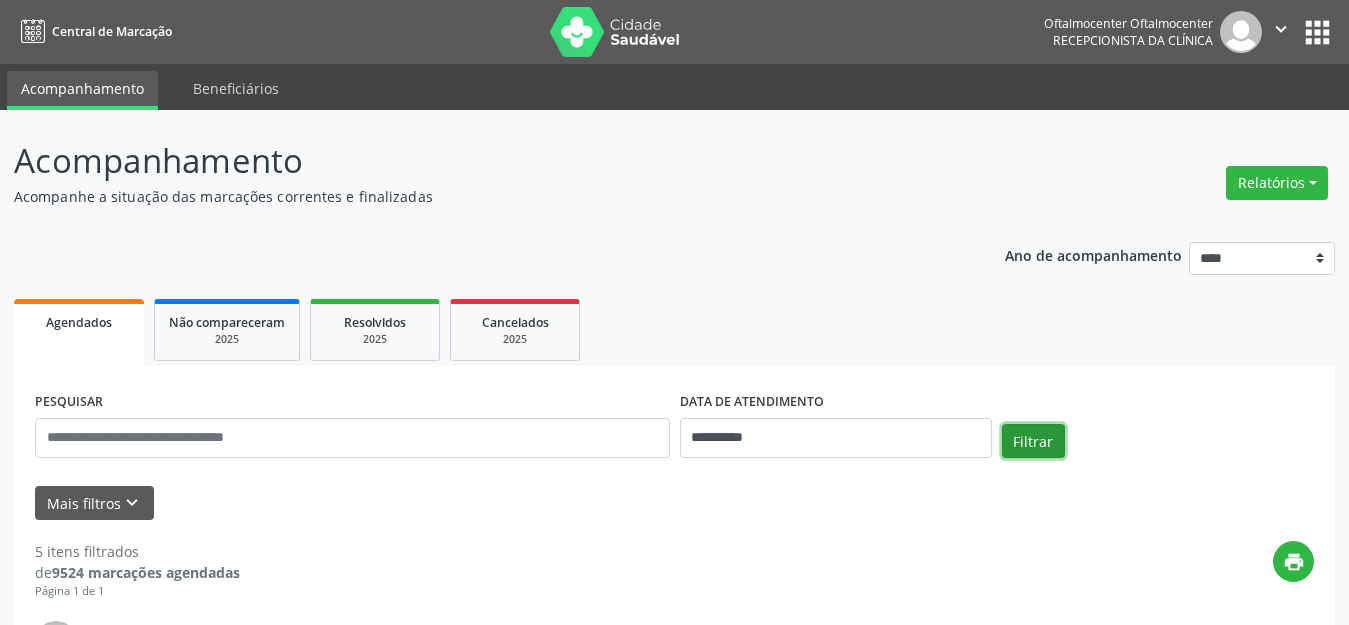 click on "Filtrar" at bounding box center [1033, 441] 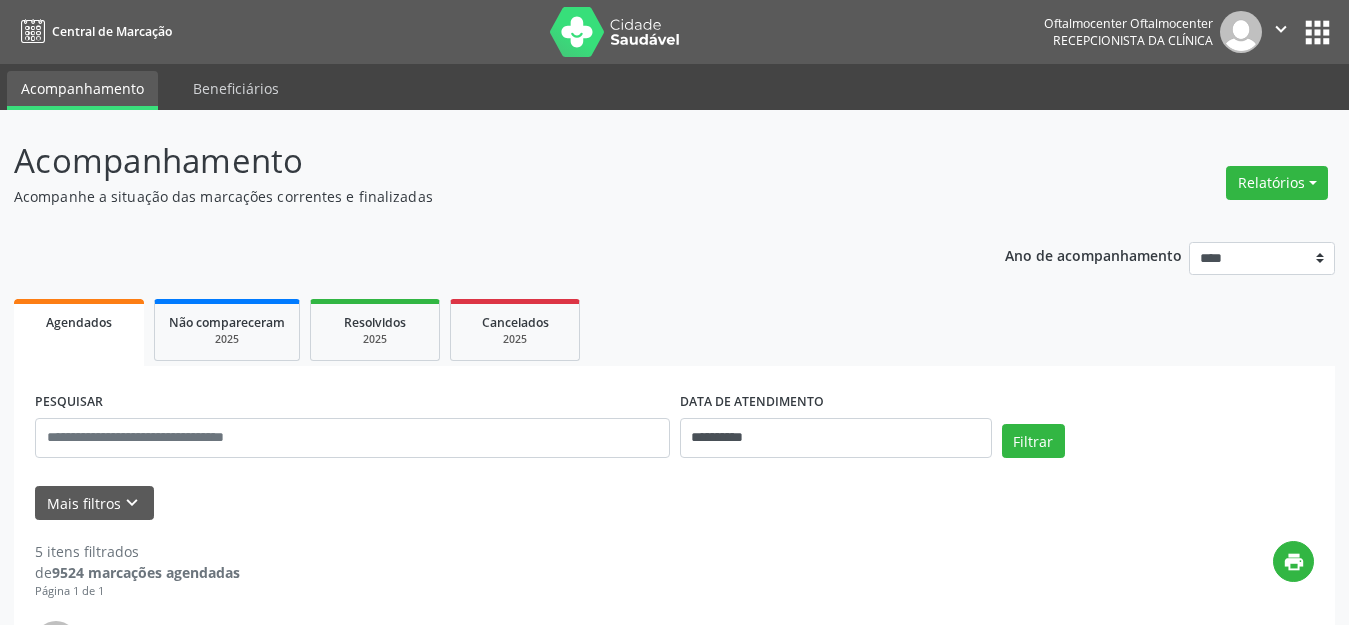 drag, startPoint x: 1085, startPoint y: 376, endPoint x: 1231, endPoint y: 252, distance: 191.55156 